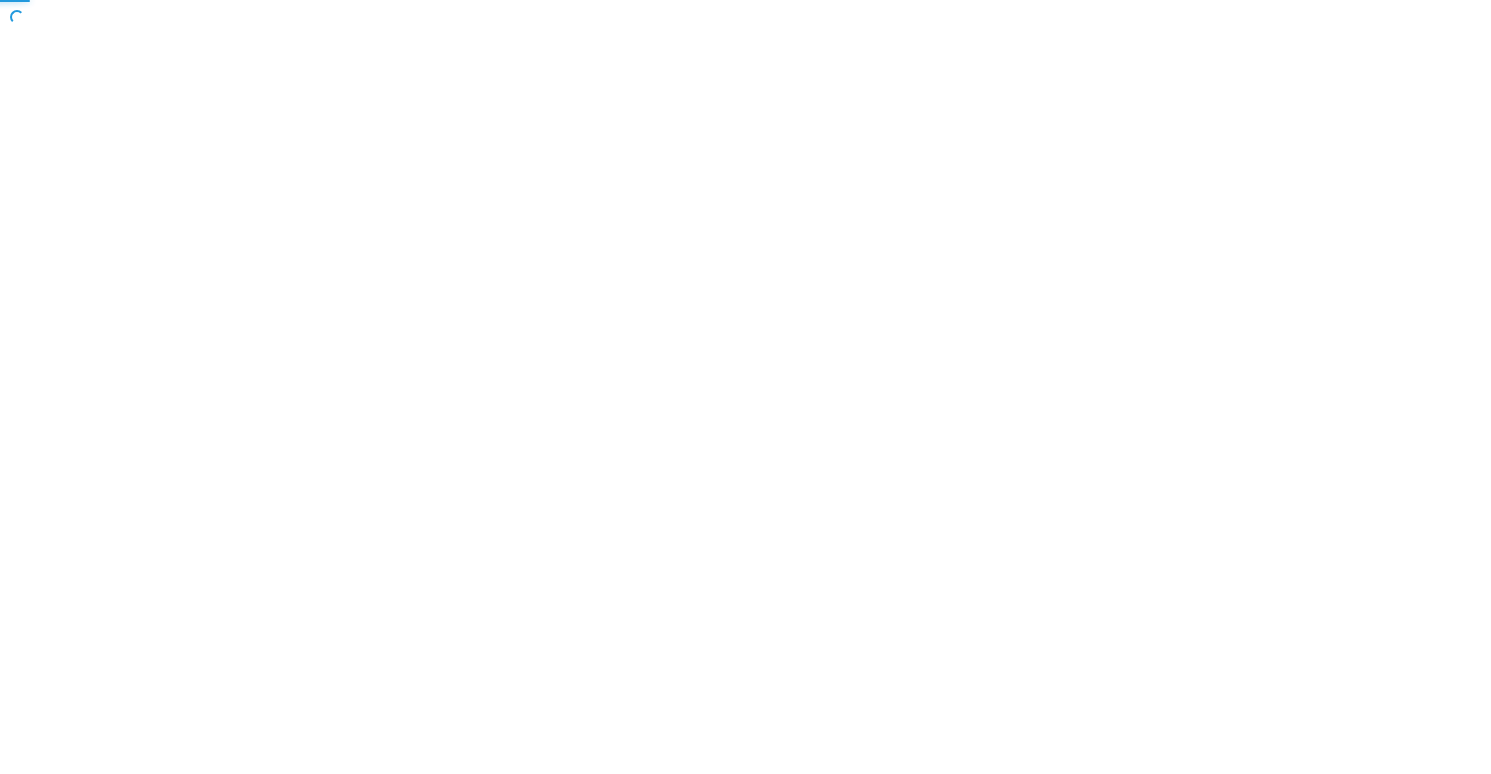 scroll, scrollTop: 0, scrollLeft: 0, axis: both 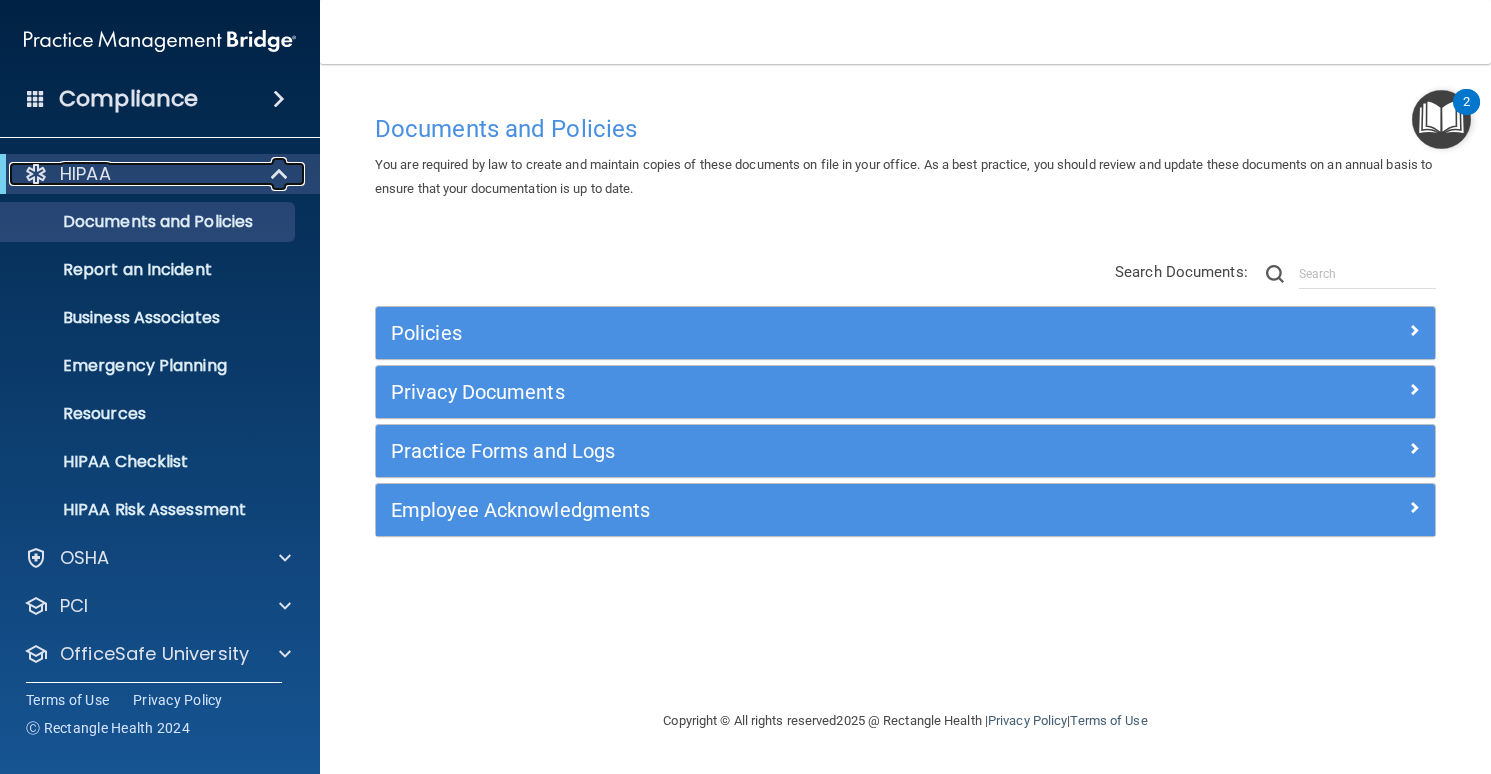 click at bounding box center [281, 174] 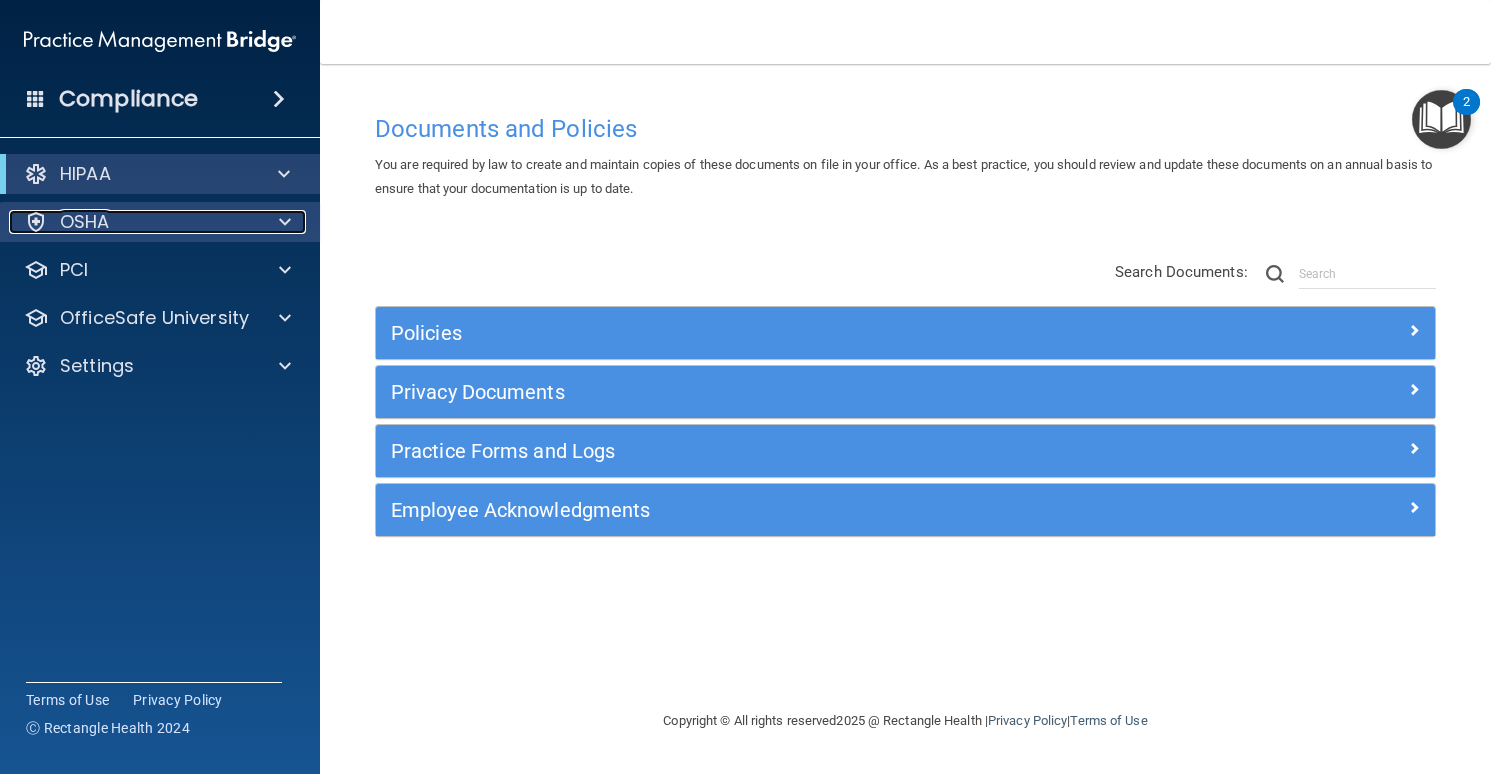 click on "OSHA" at bounding box center [133, 222] 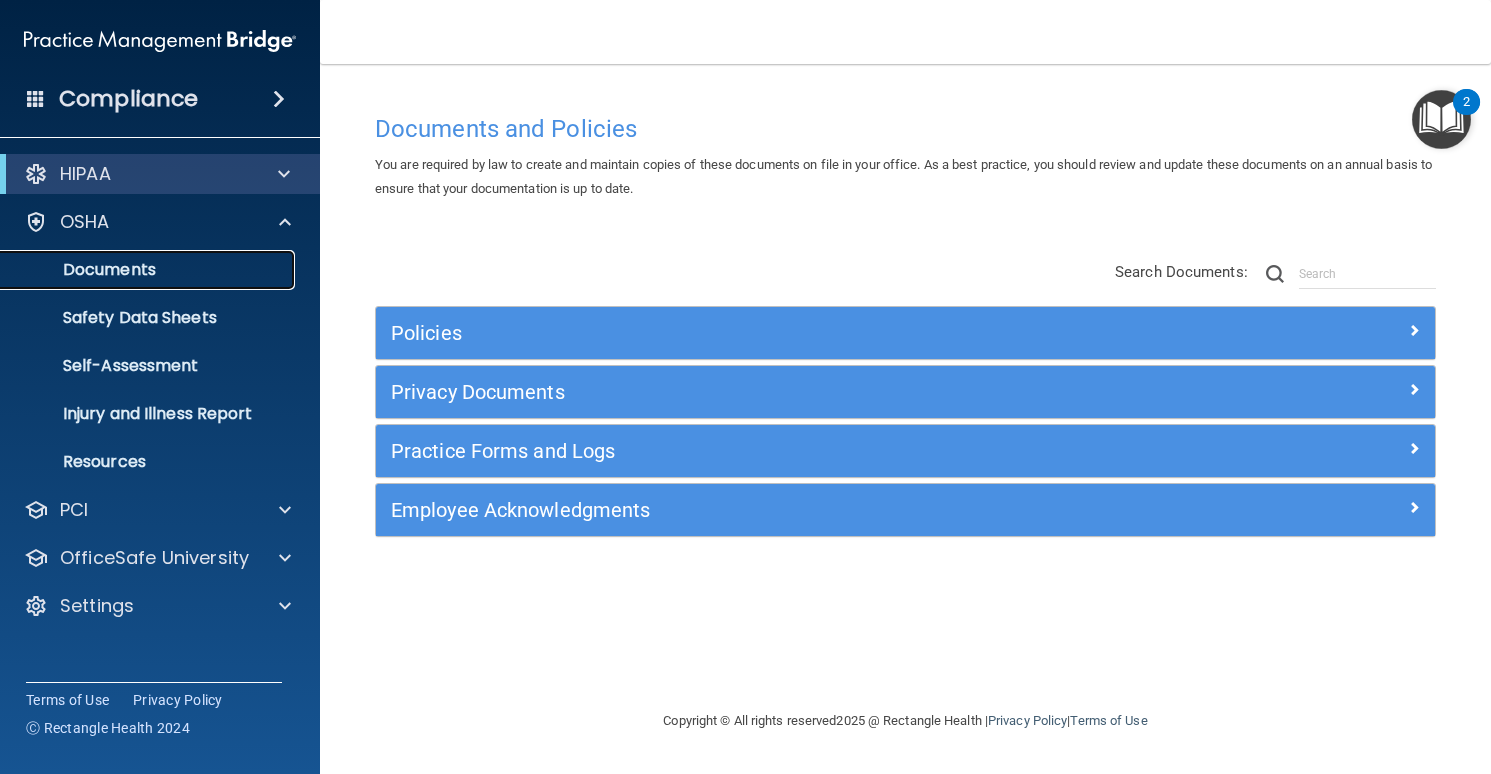 click on "Documents" at bounding box center [149, 270] 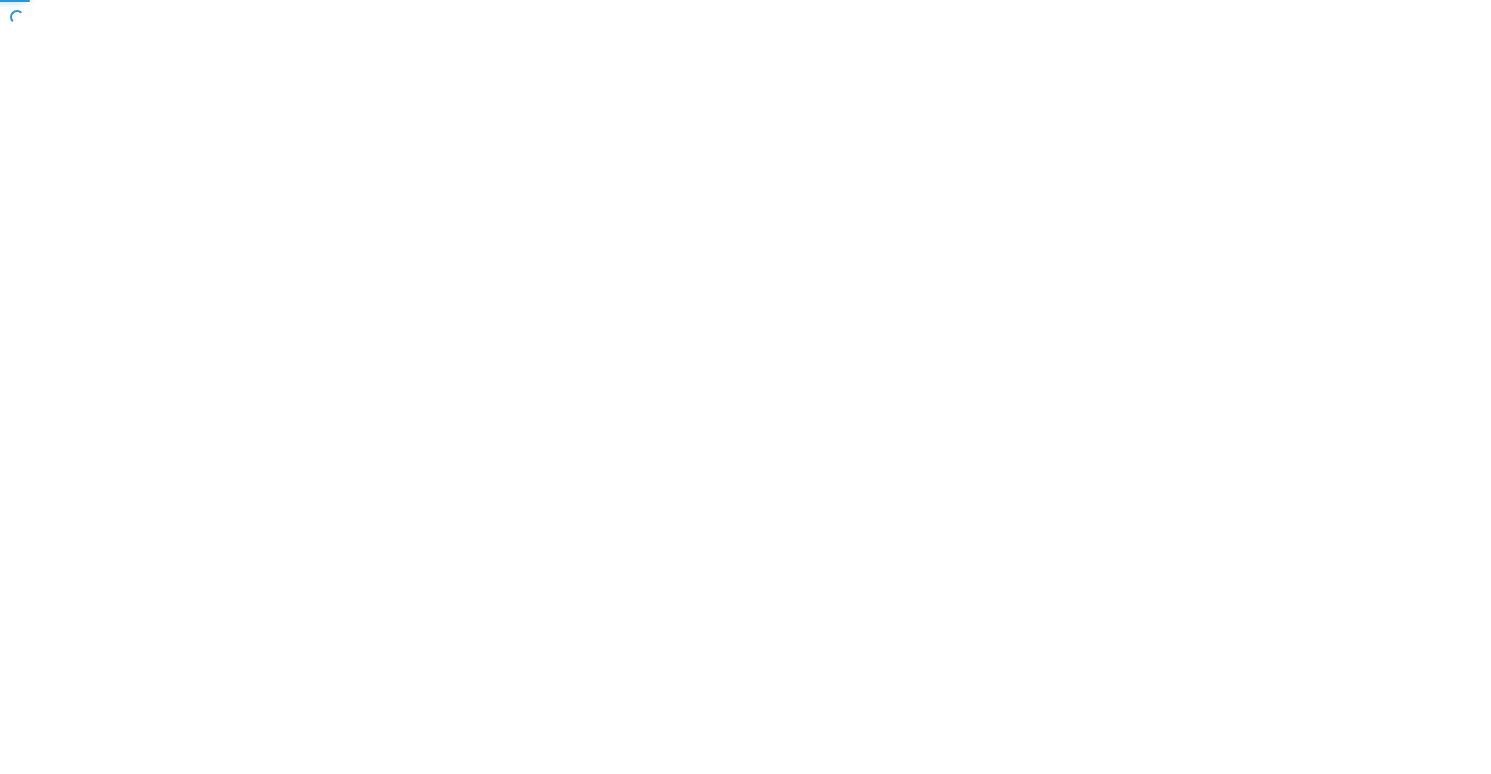 scroll, scrollTop: 0, scrollLeft: 0, axis: both 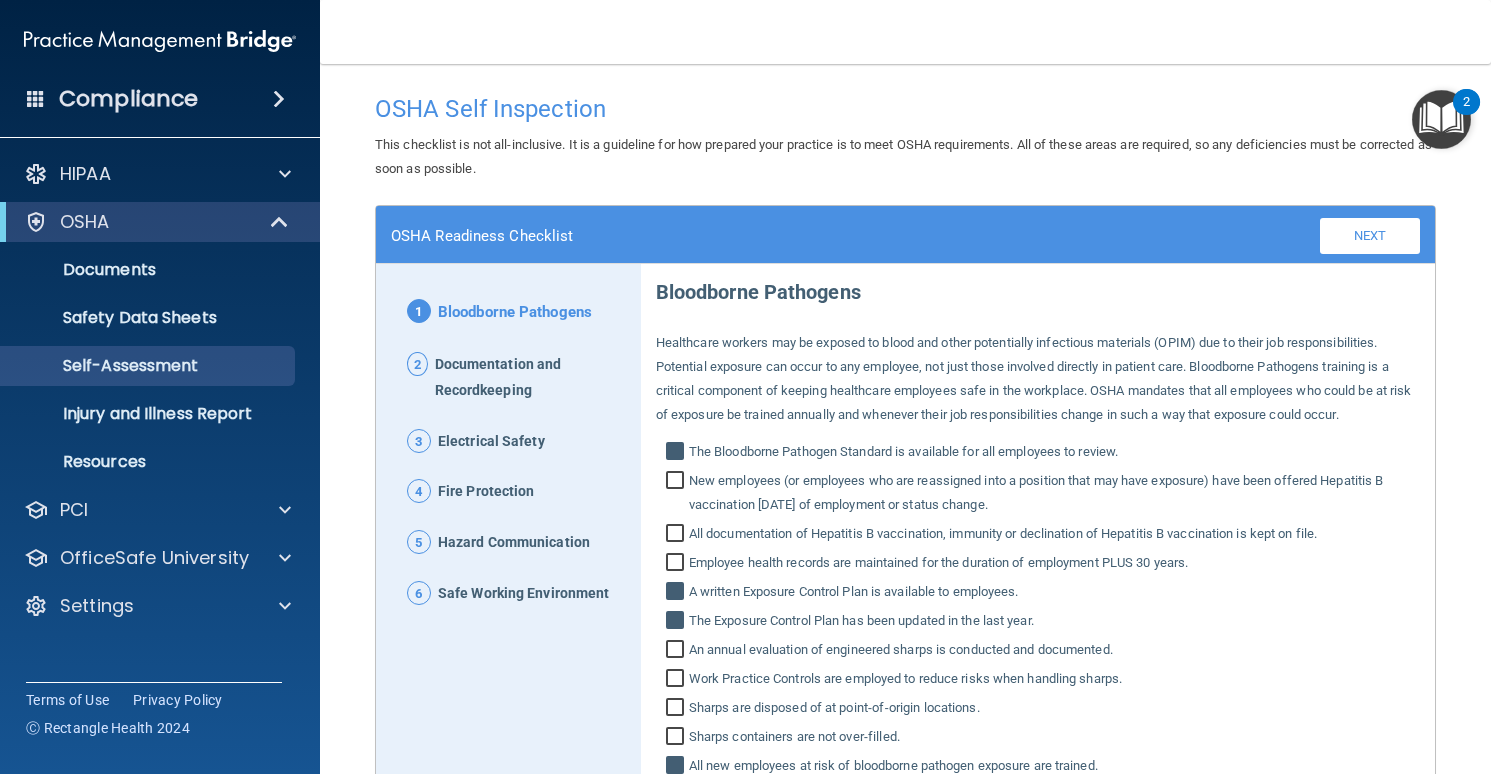 click on "Hazard Communication" at bounding box center (514, 543) 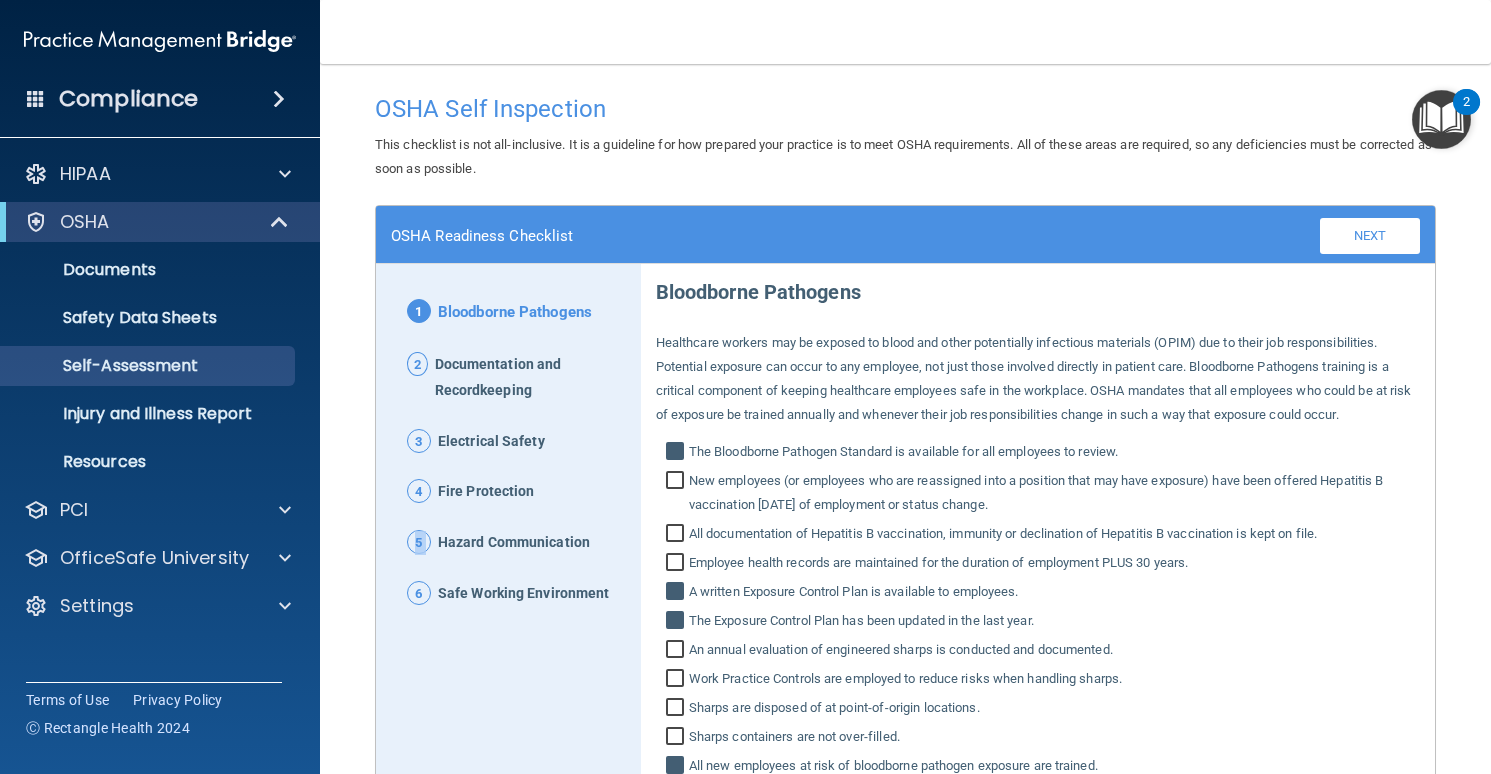 click on "5" at bounding box center [419, 542] 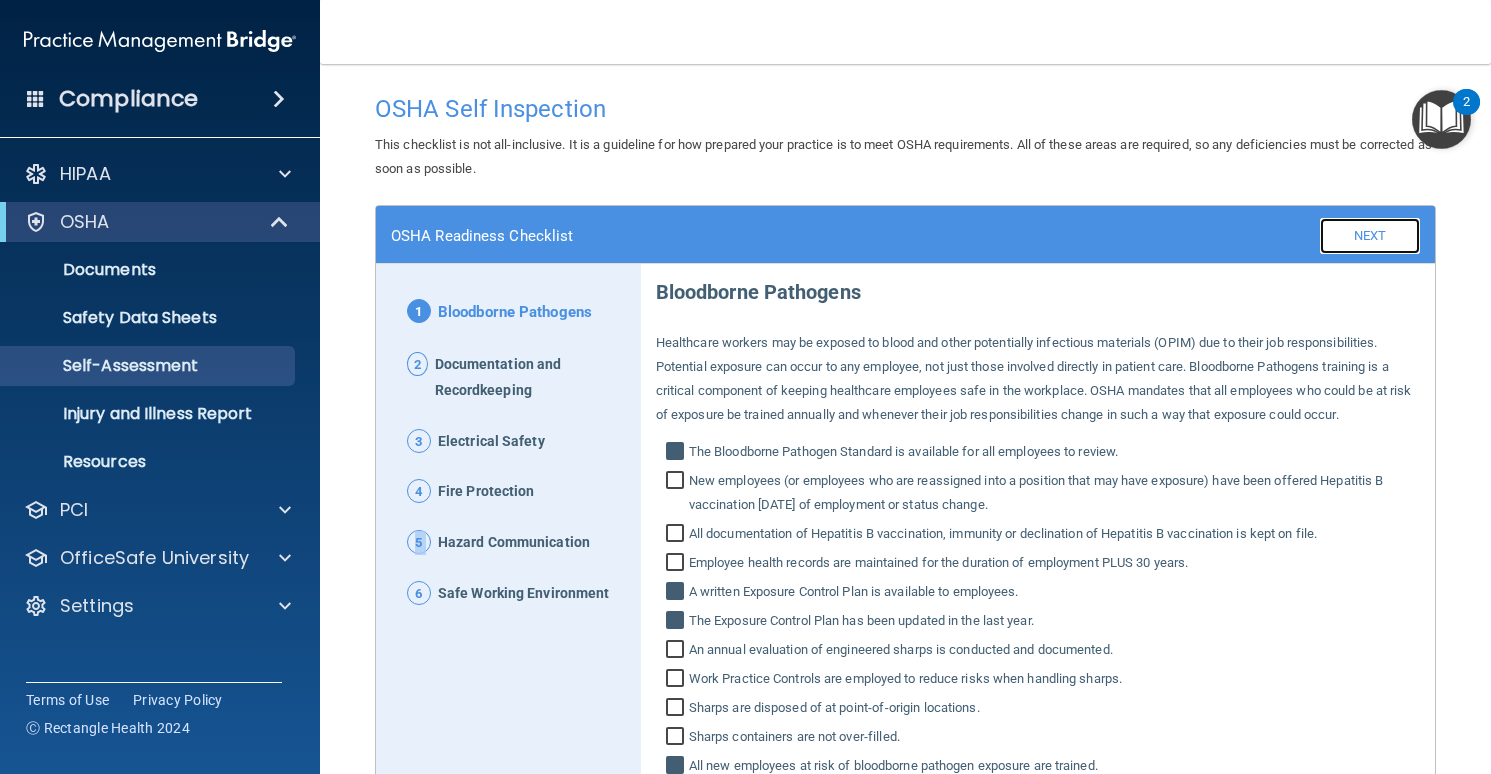 click on "Next" at bounding box center [1370, 236] 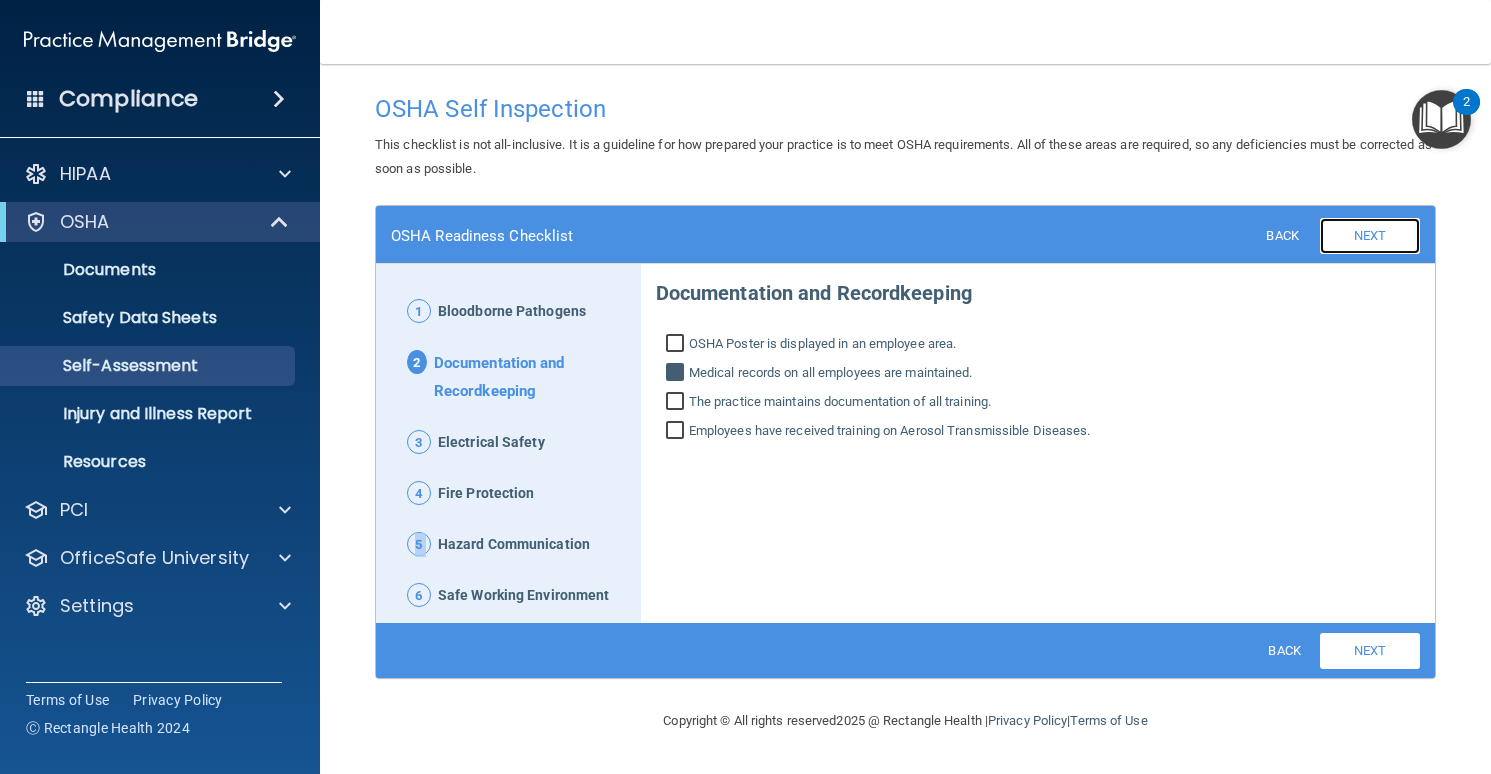 click on "Next" at bounding box center [1370, 236] 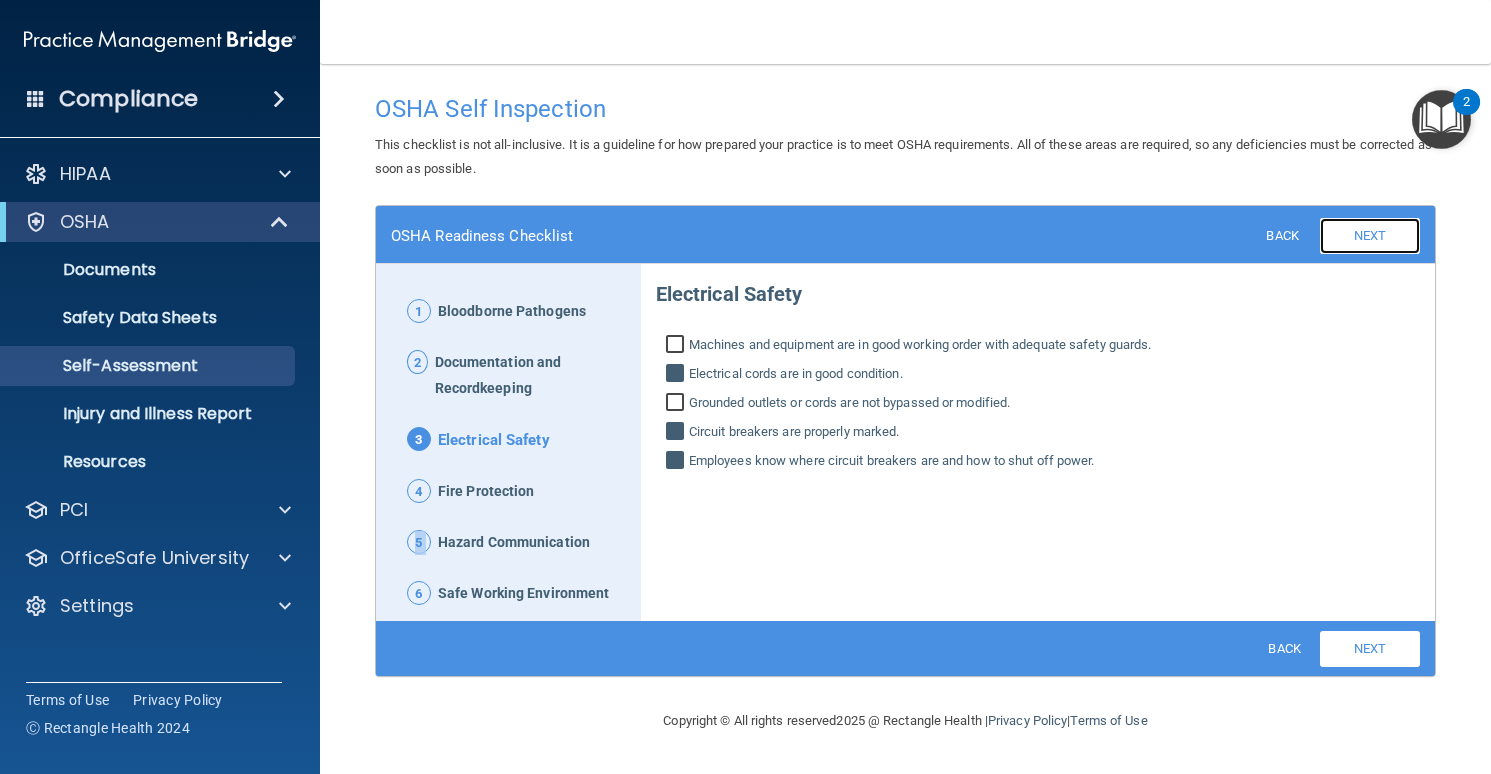 click on "Next" at bounding box center (1370, 236) 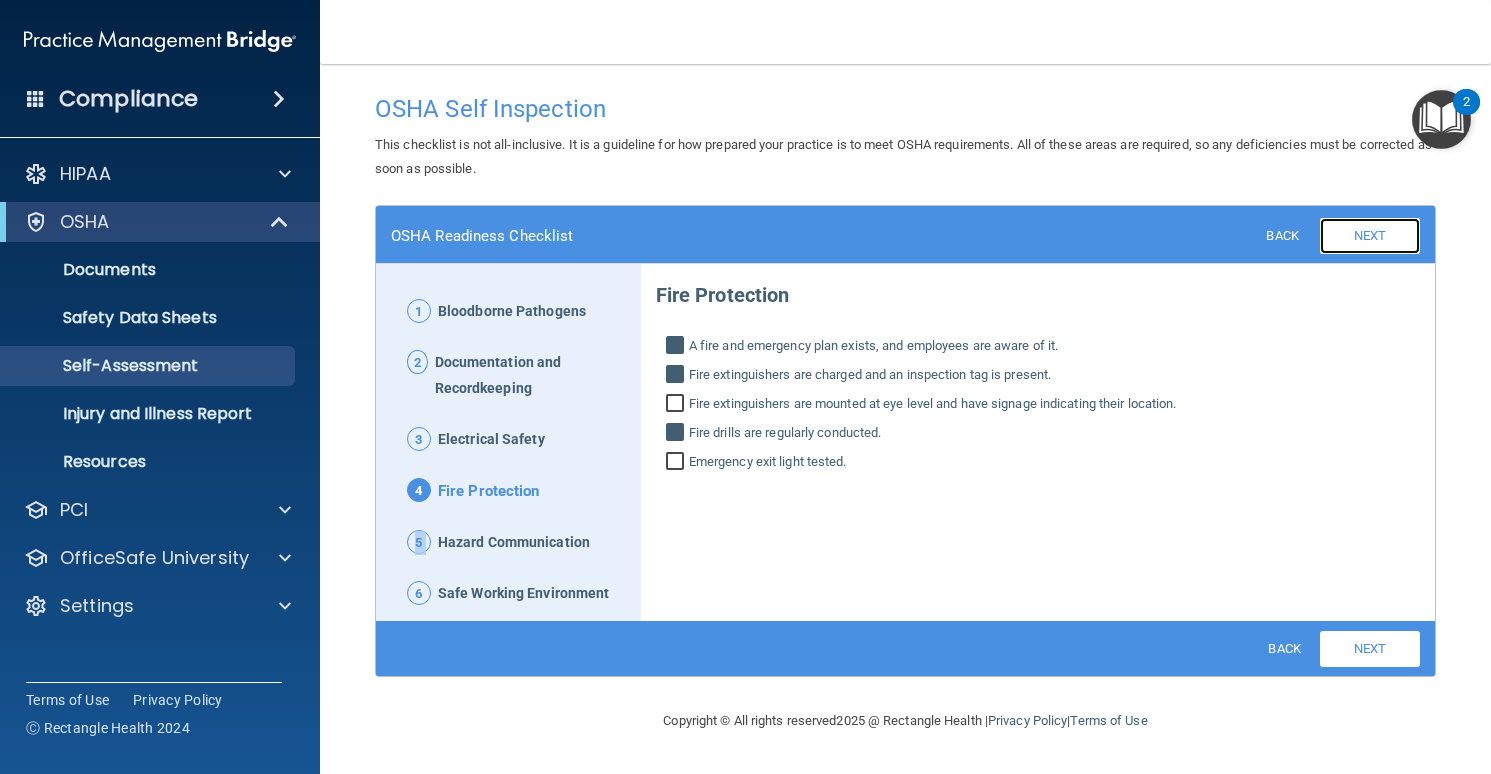 click on "Next" at bounding box center [1370, 236] 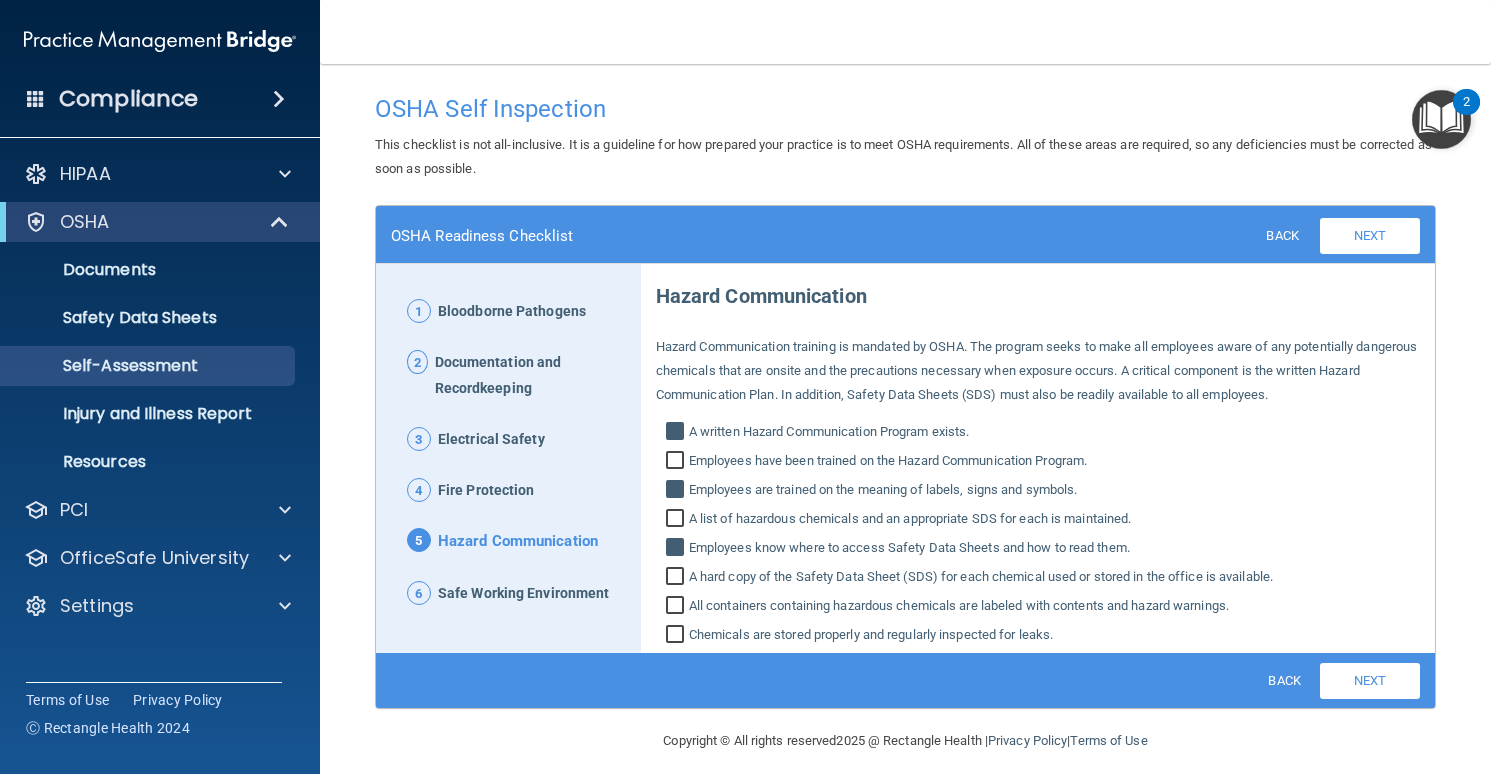 click on "Hazard Communication       Hazard Communication training is mandated by [PERSON_NAME].  The program seeks to make all employees aware of any potentially dangerous chemicals that are onsite and the precautions necessary when exposure occurs.  A critical component is the written Hazard Communication Plan.  In addition, Safety Data Sheets (SDS) must also be readily available to all employees.             A written Hazard Communication Program exists.             Employees have been trained on the Hazard Communication Program.             Employees are trained on the meaning of labels, signs and symbols.             A list of hazardous chemicals and an appropriate SDS for each is maintained.             Employees know where to access Safety Data Sheets and how to read them.             A hard copy of the Safety Data Sheet (SDS) for each chemical used or stored in the office is available.             All containers containing hazardous chemicals are labeled with contents and hazard warnings." at bounding box center (1038, 457) 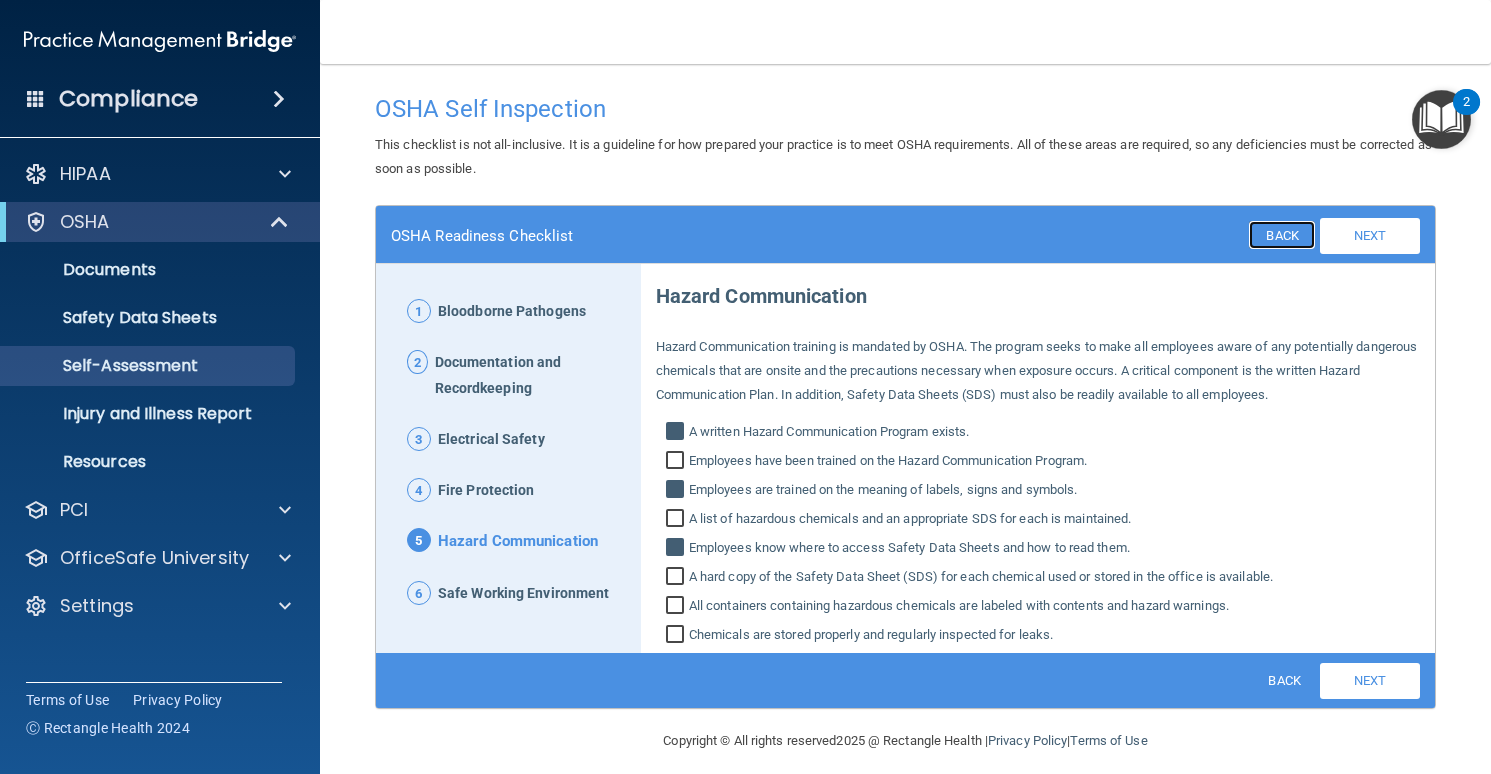 click on "Back" at bounding box center [1281, 235] 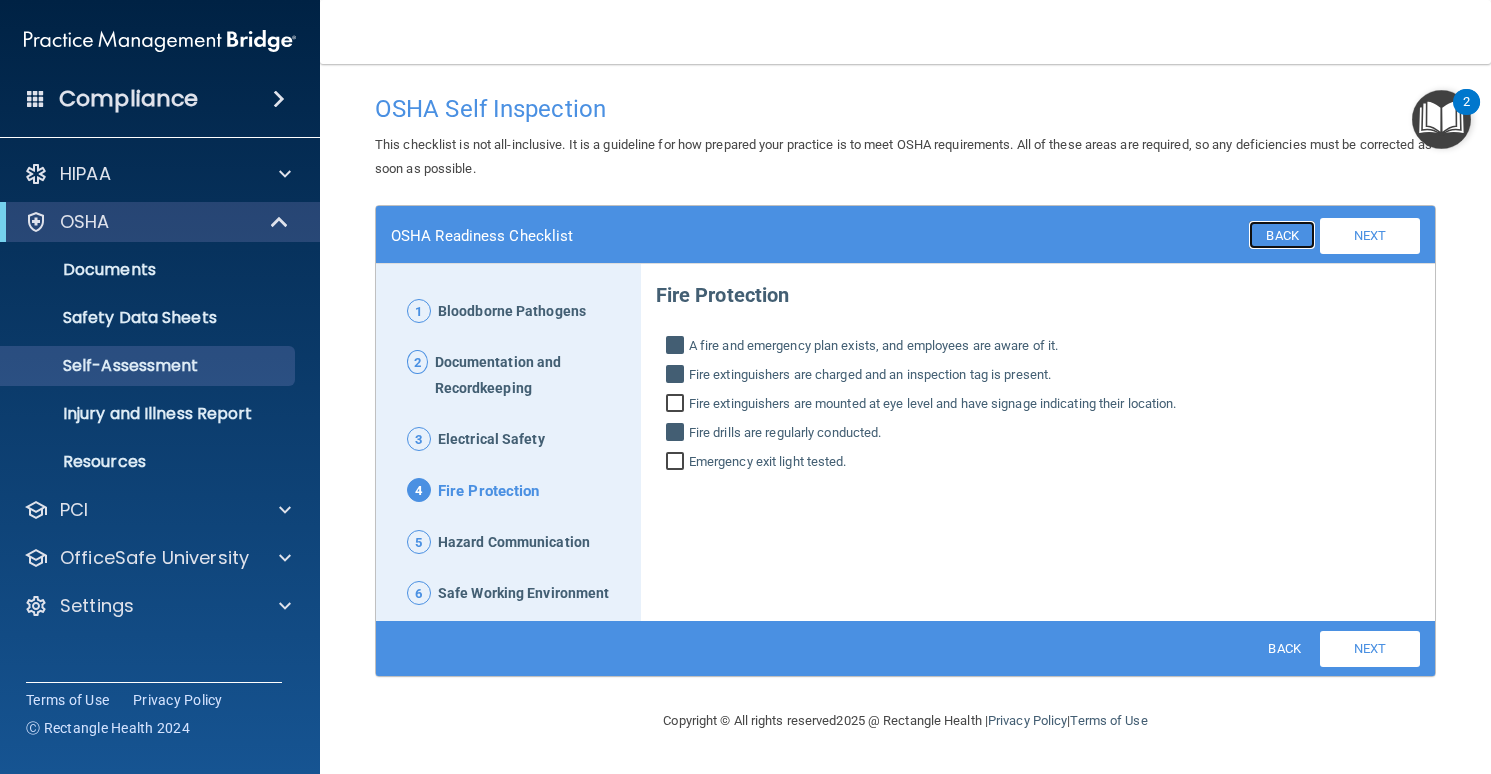 click on "Back" at bounding box center [1281, 235] 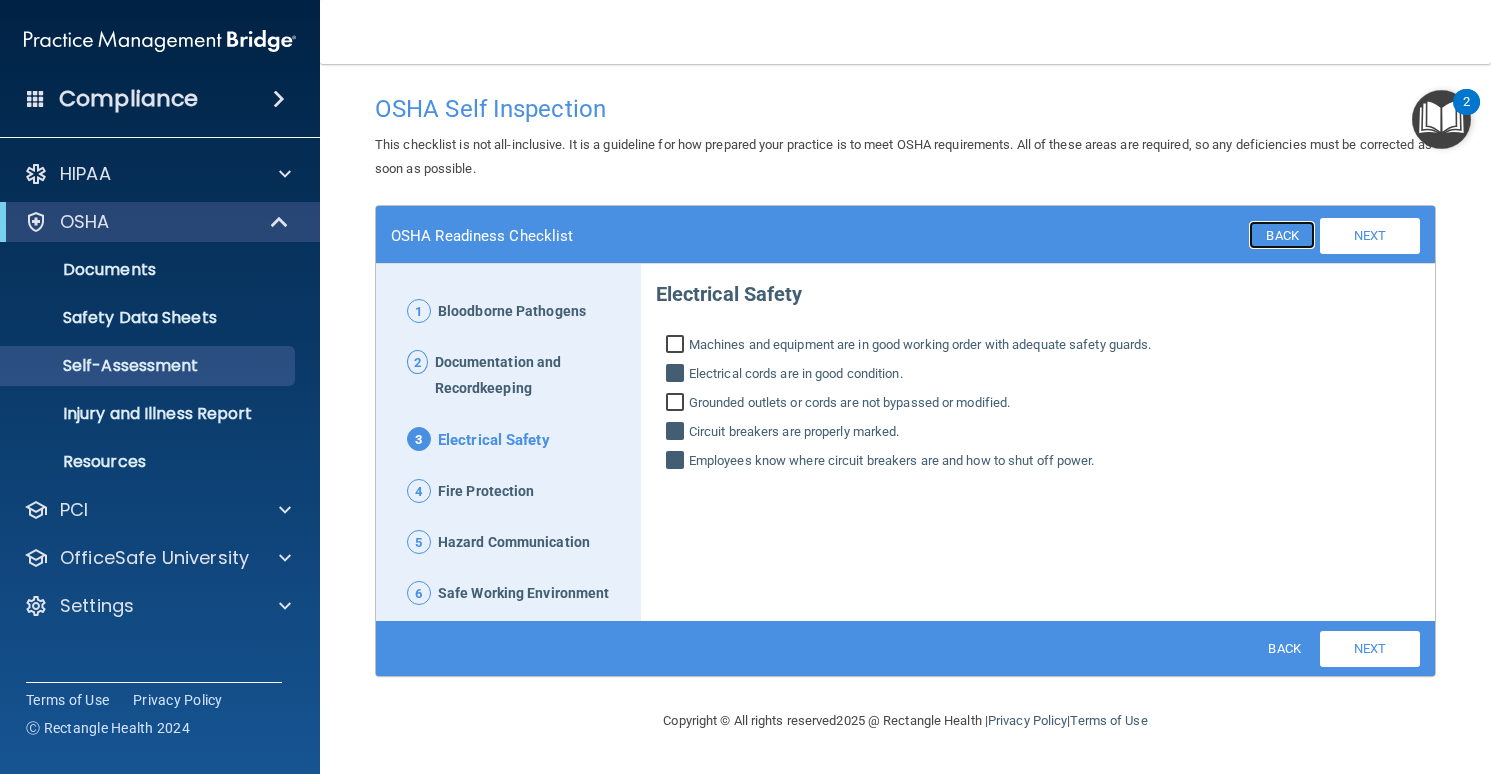 click on "Back" at bounding box center (1281, 235) 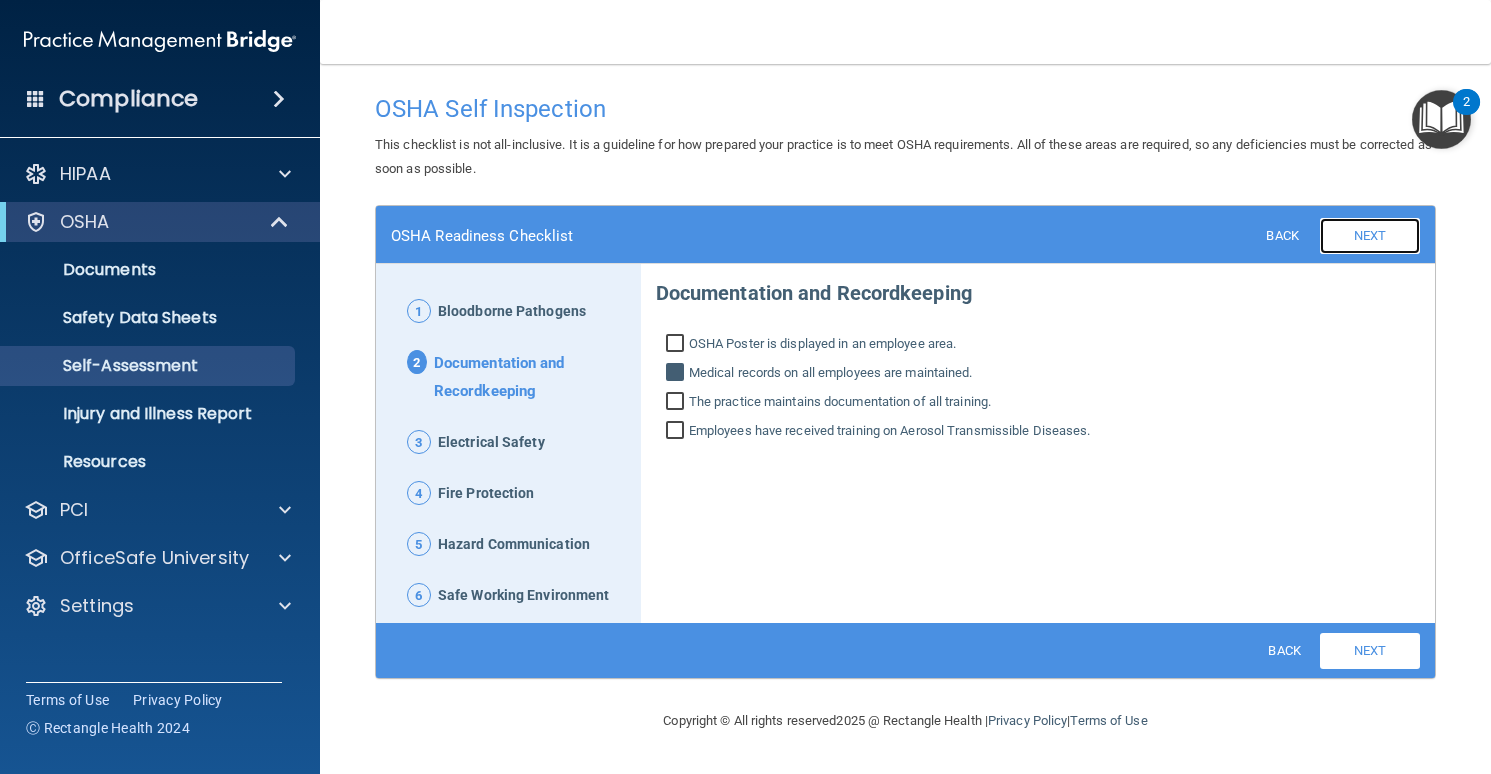click on "Next" at bounding box center (1370, 236) 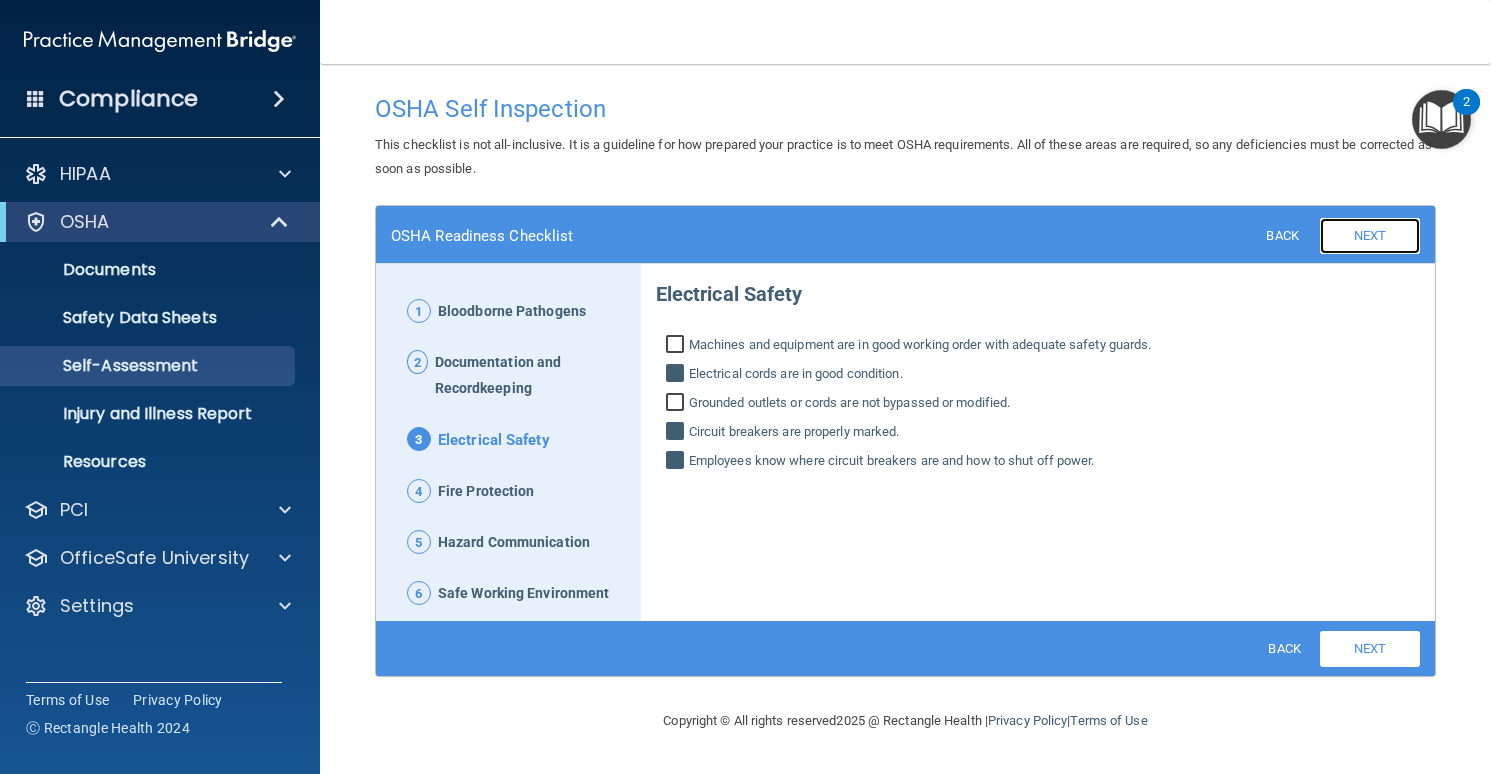click on "Next" at bounding box center (1370, 236) 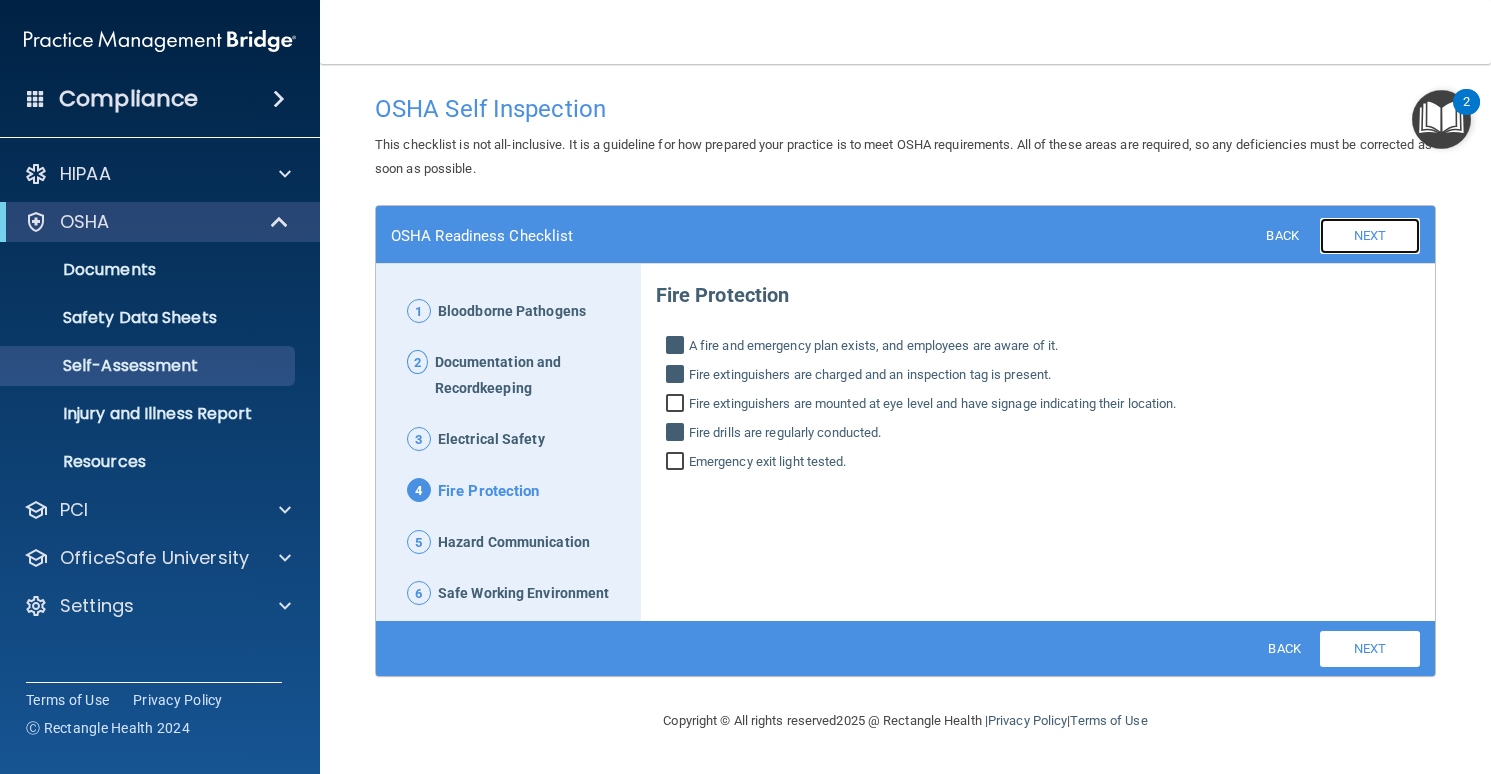 click on "Next" at bounding box center (1370, 236) 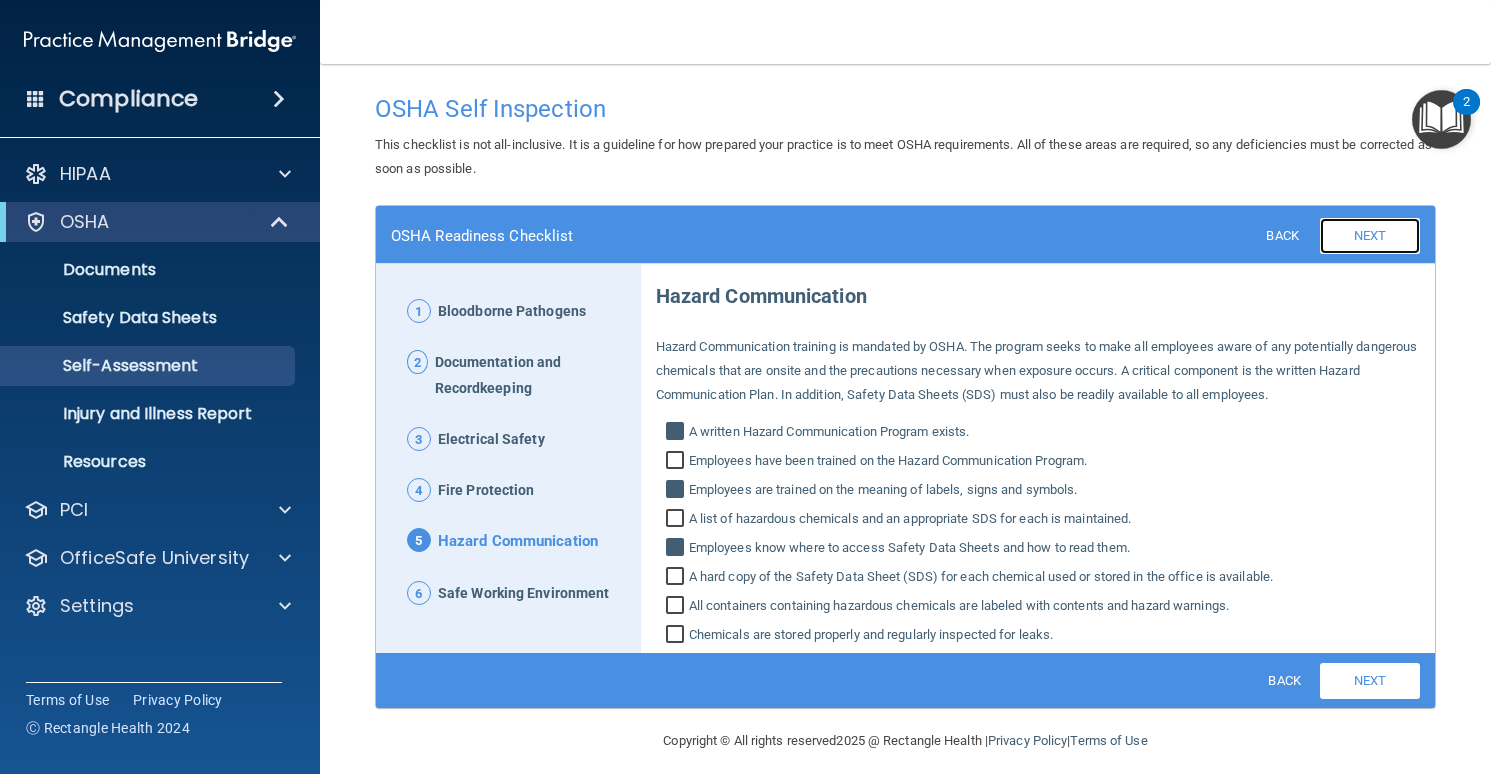 click on "Next" at bounding box center [1370, 236] 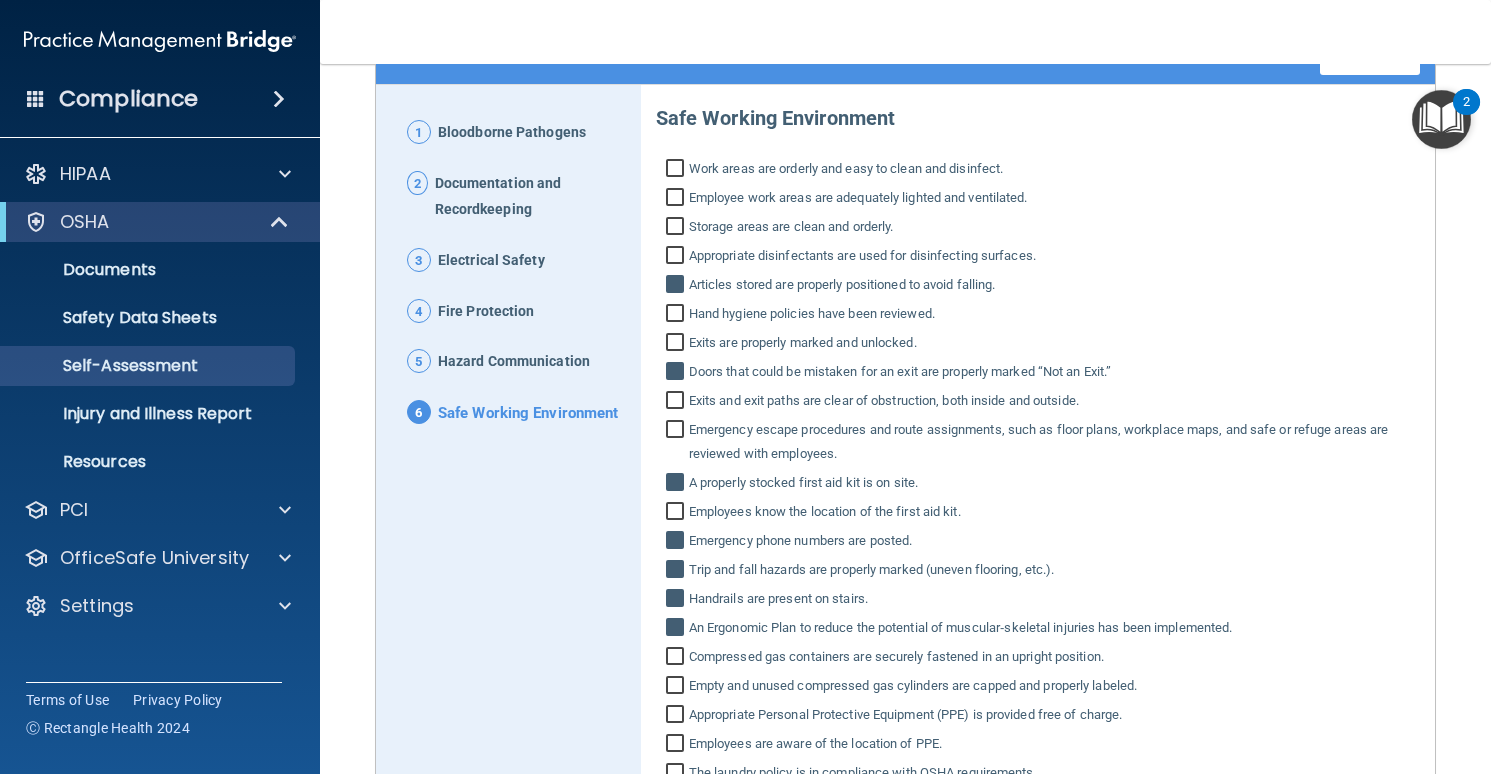 scroll, scrollTop: 360, scrollLeft: 0, axis: vertical 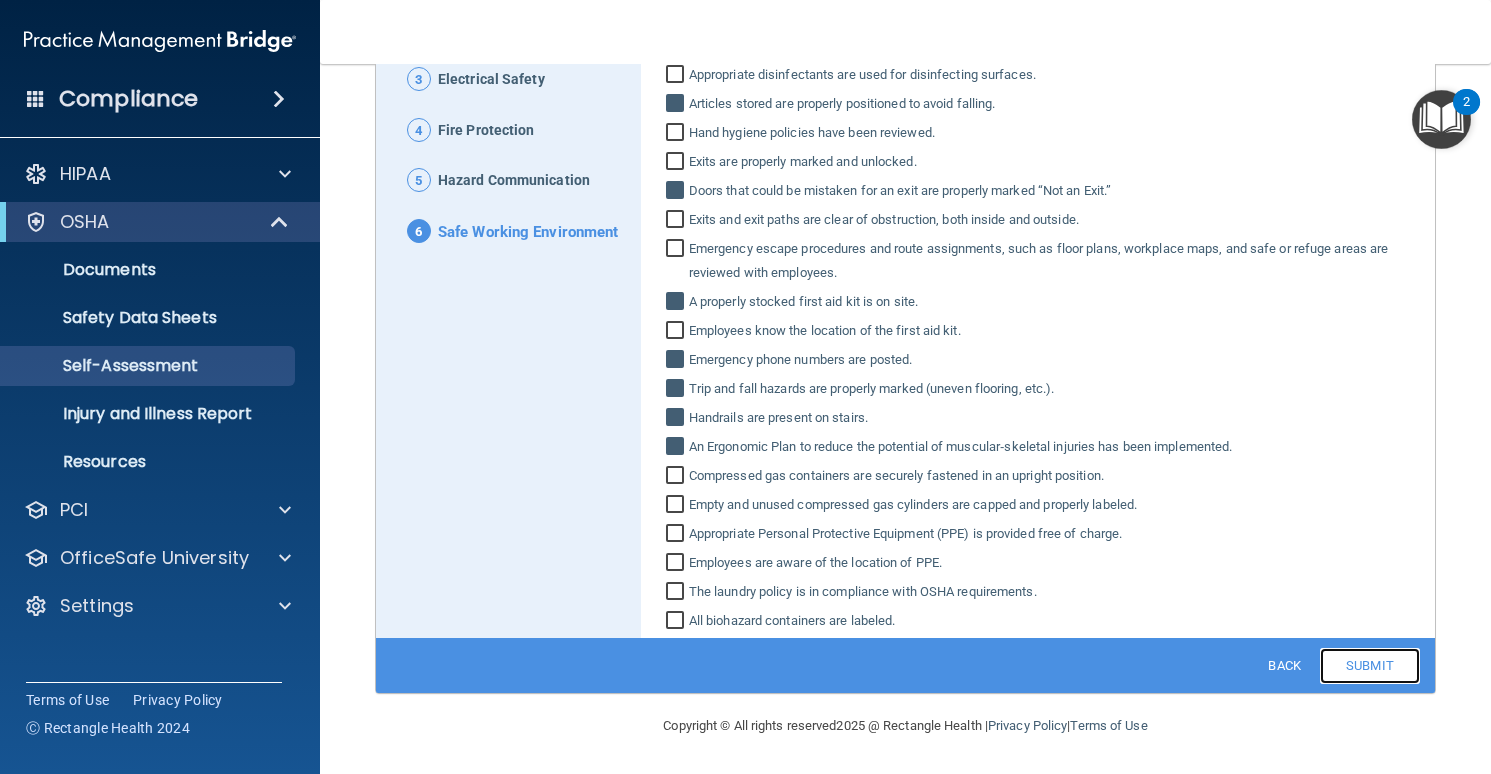 click on "Submit" at bounding box center (1370, 666) 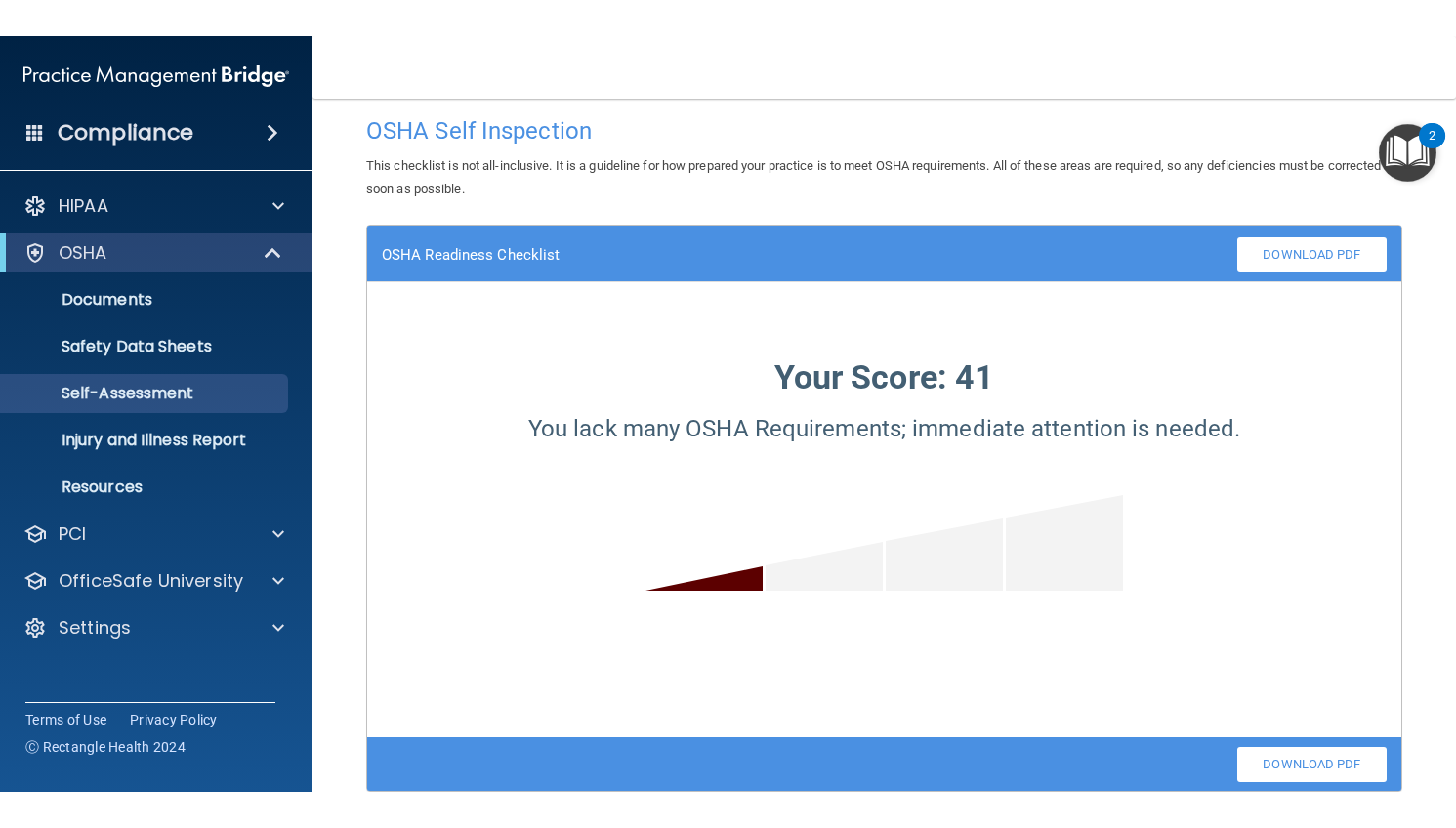 scroll, scrollTop: 13, scrollLeft: 0, axis: vertical 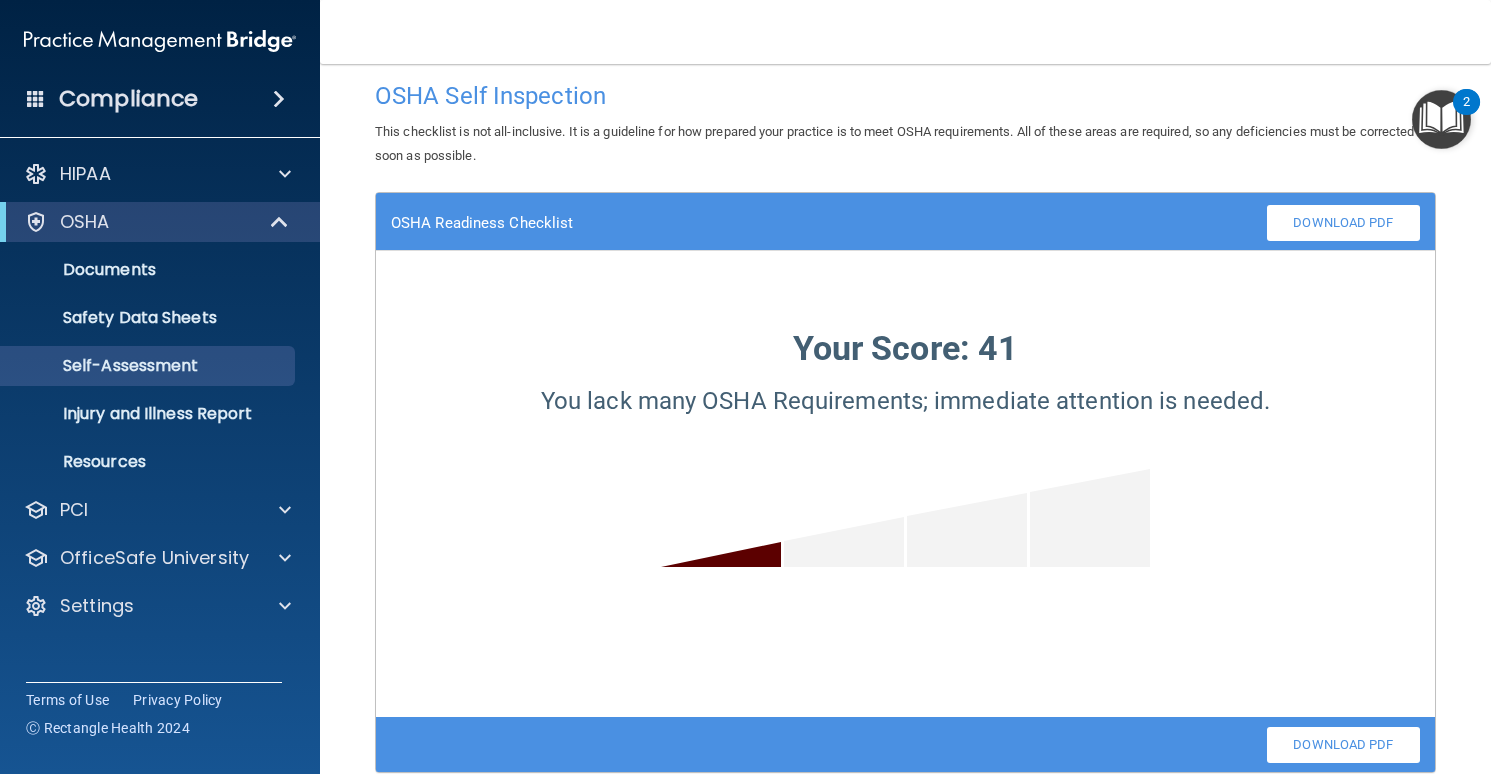 drag, startPoint x: 1459, startPoint y: 790, endPoint x: 1459, endPoint y: 808, distance: 18 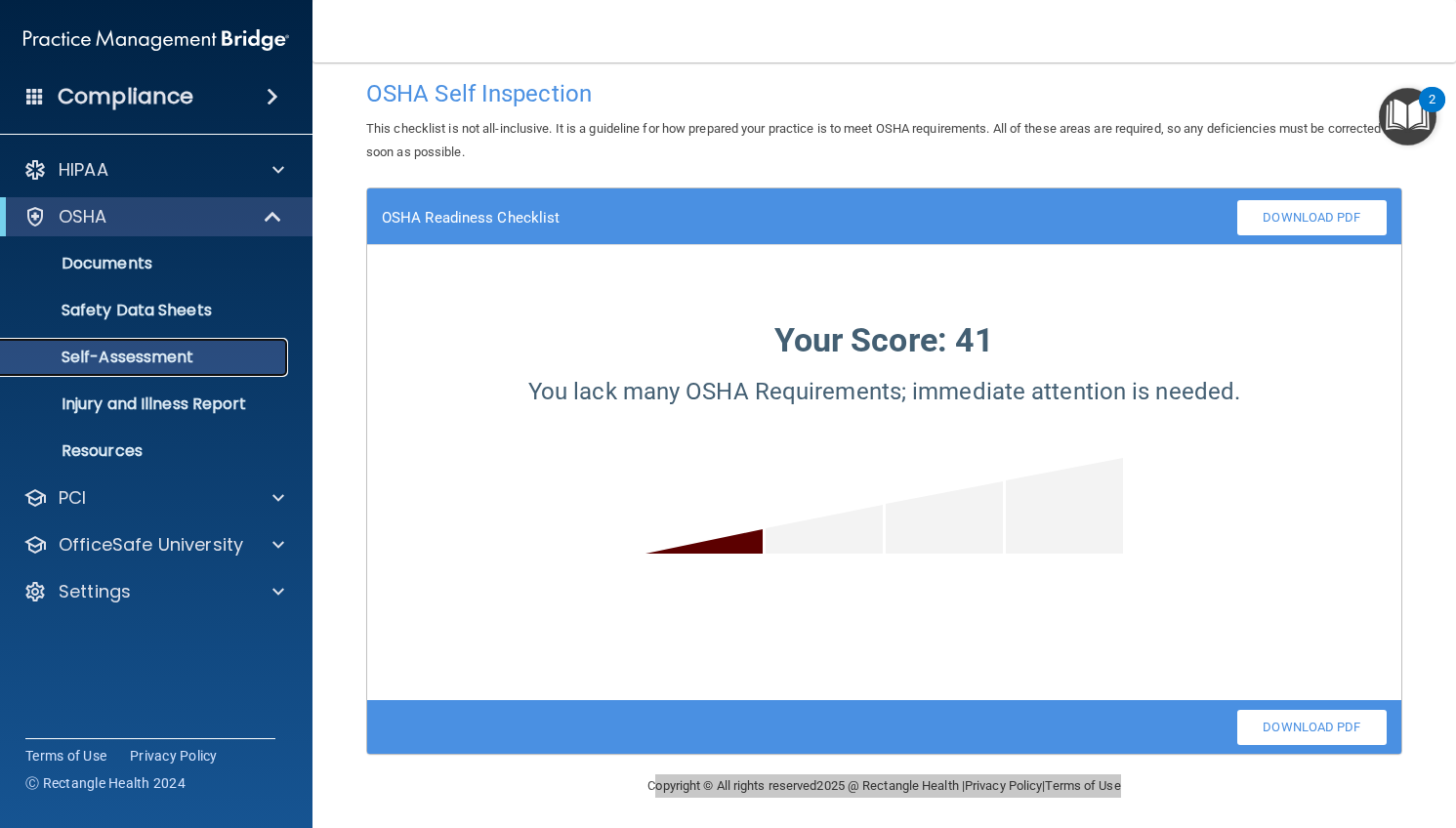 click on "Self-Assessment" at bounding box center [146, 357] 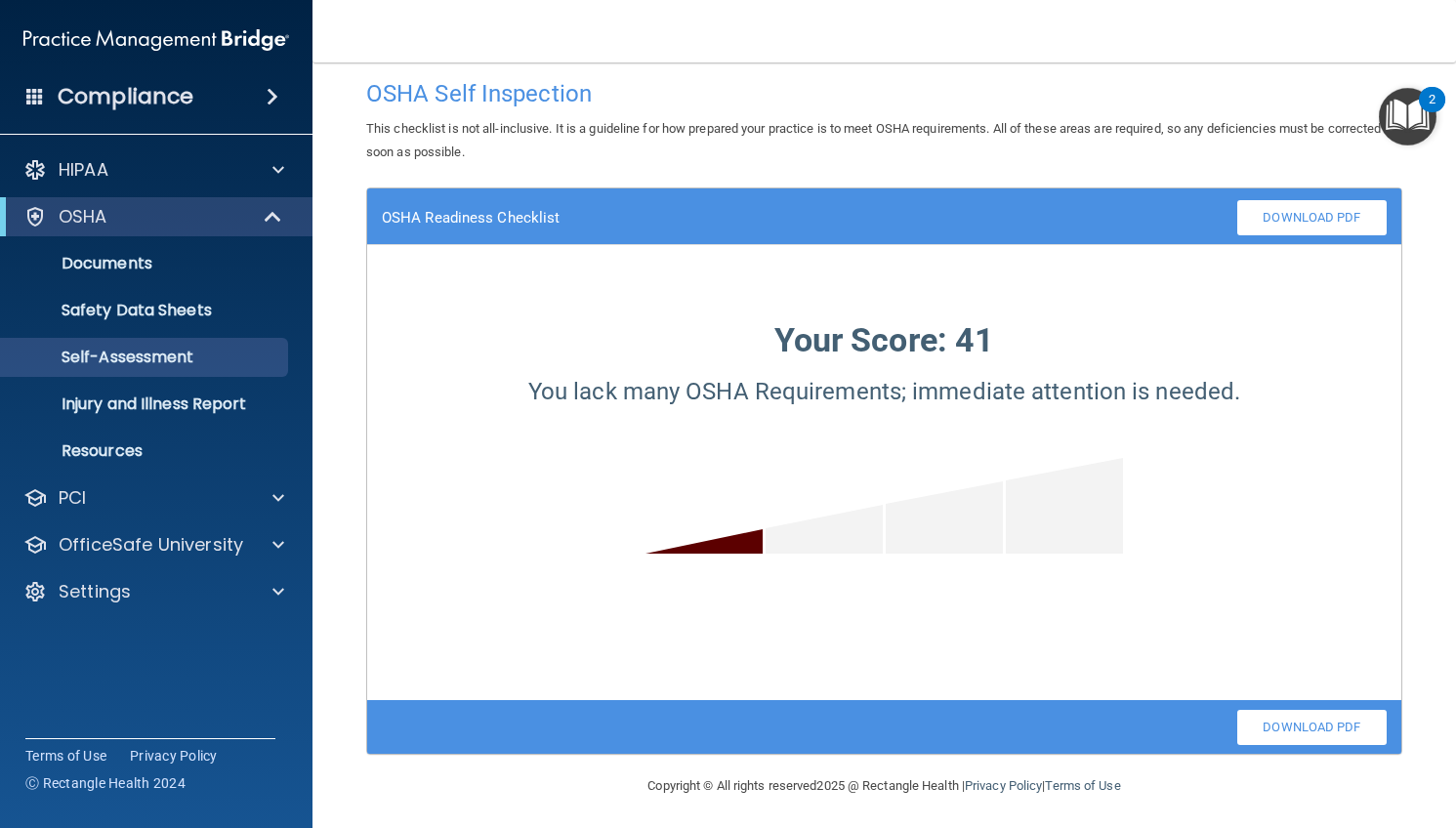 click on "Documents               Safety Data Sheets               Self-Assessment                Injury and Illness Report                Resources" at bounding box center [157, 353] 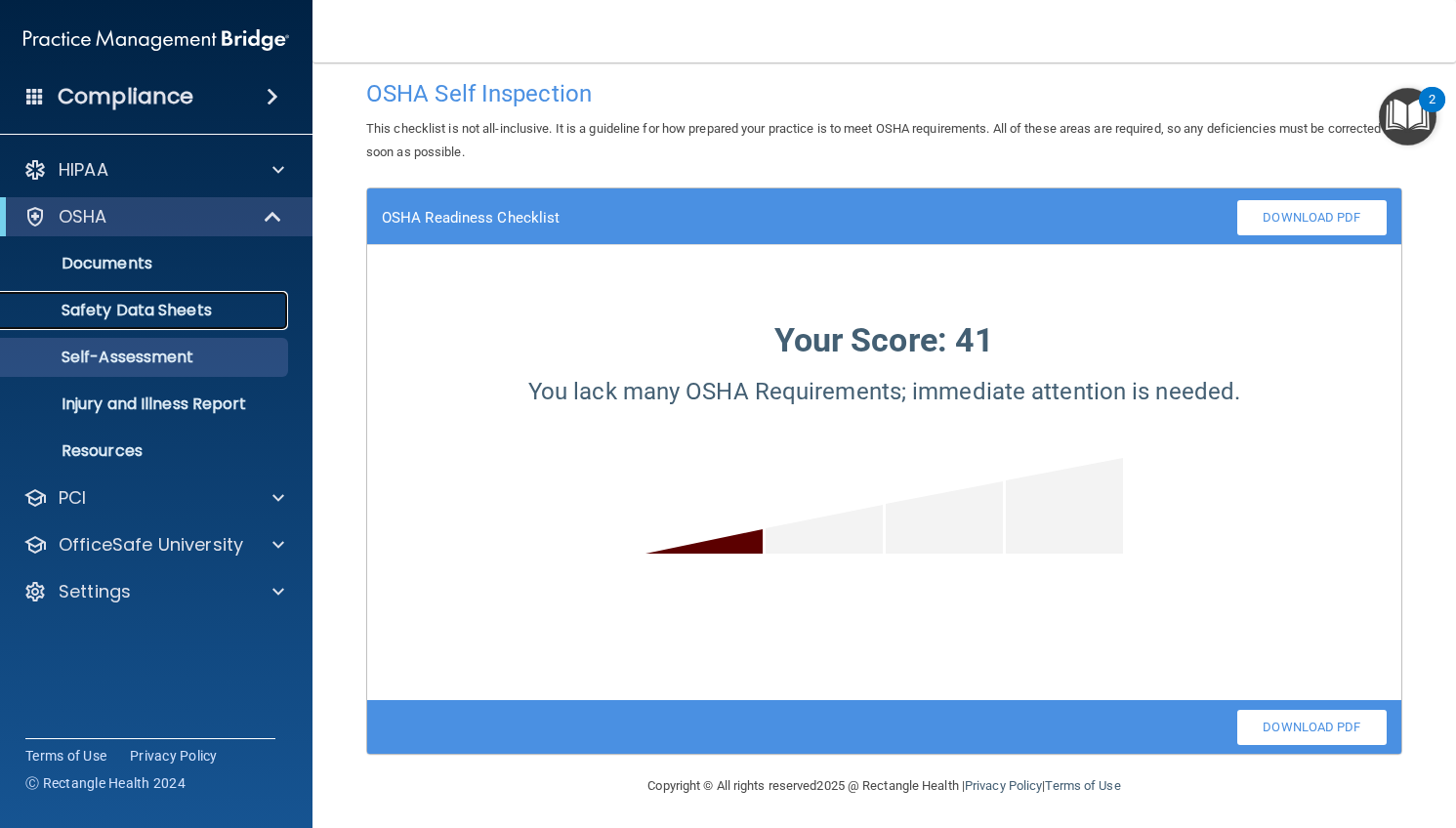 click on "Safety Data Sheets" at bounding box center (146, 310) 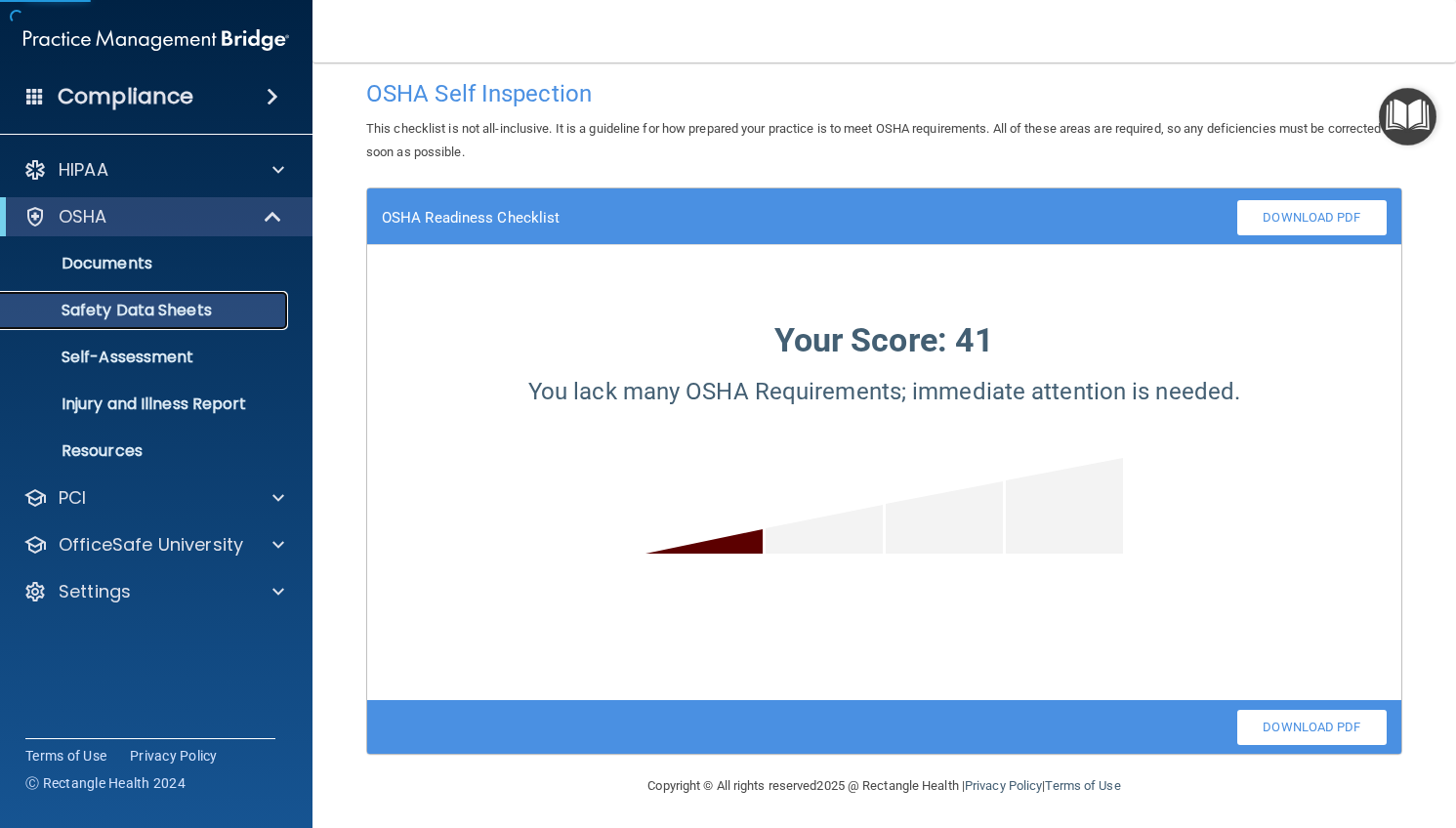 scroll, scrollTop: 0, scrollLeft: 0, axis: both 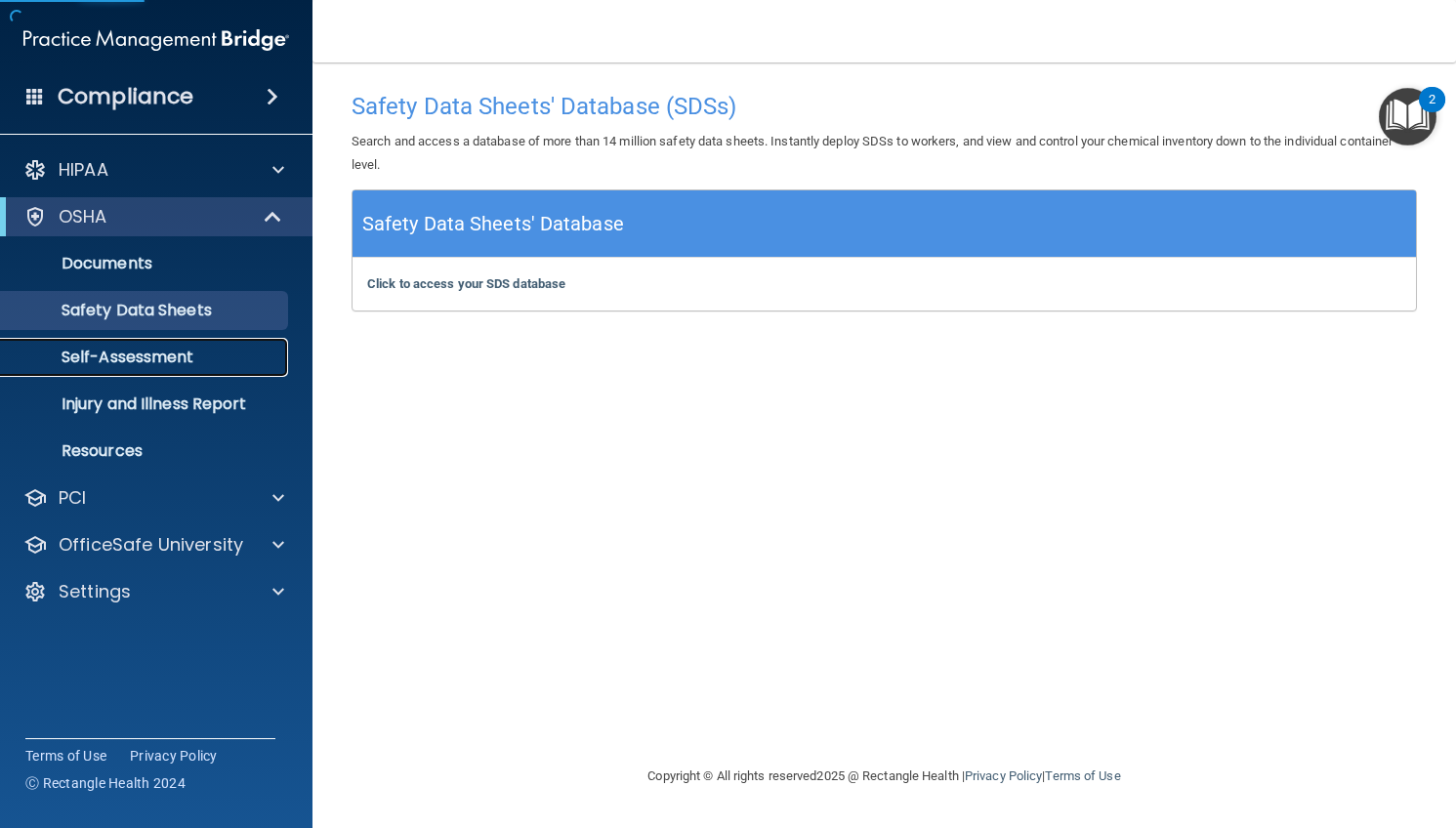 click on "Self-Assessment" at bounding box center [146, 357] 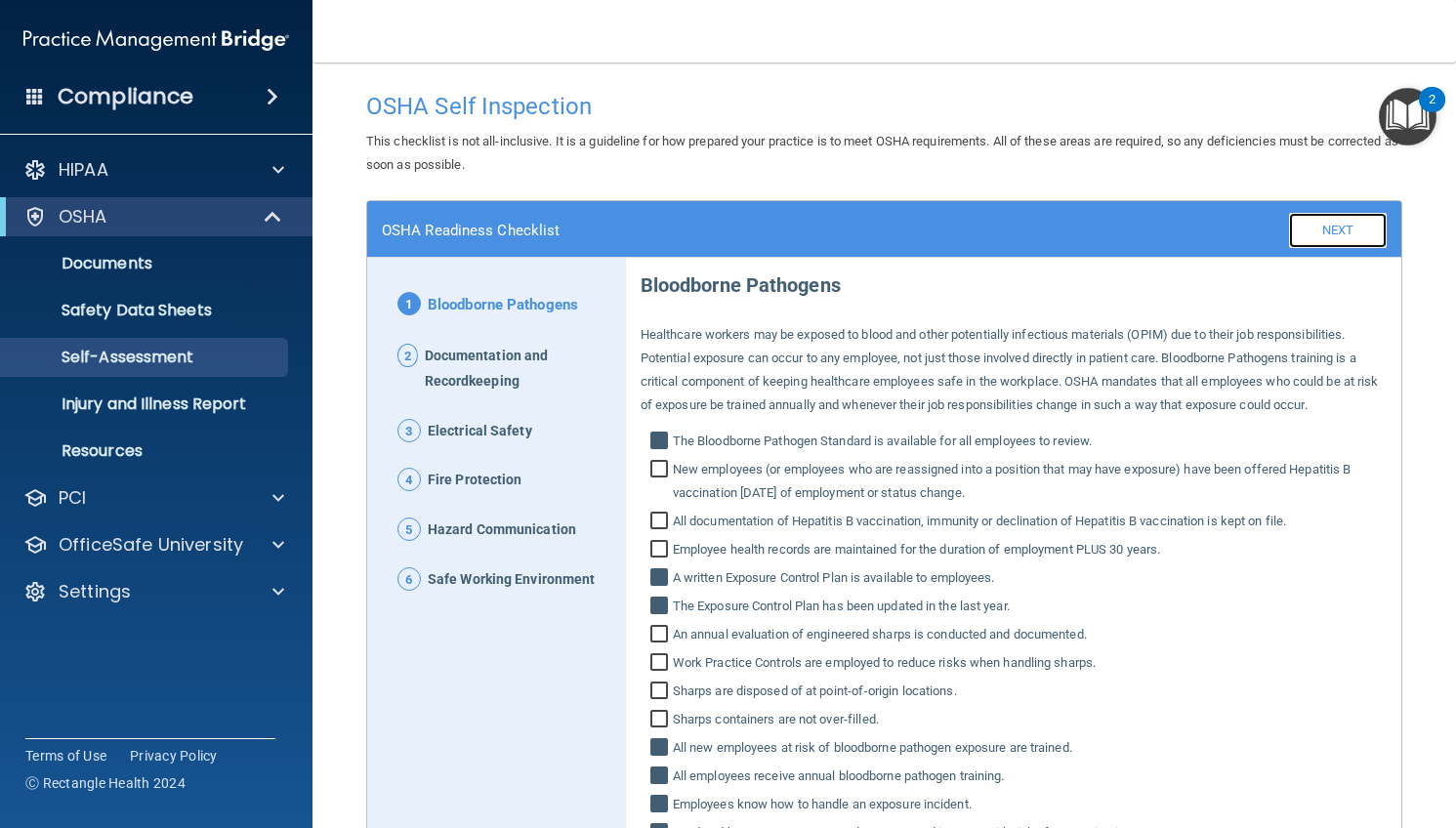 click on "Next" at bounding box center (1338, 230) 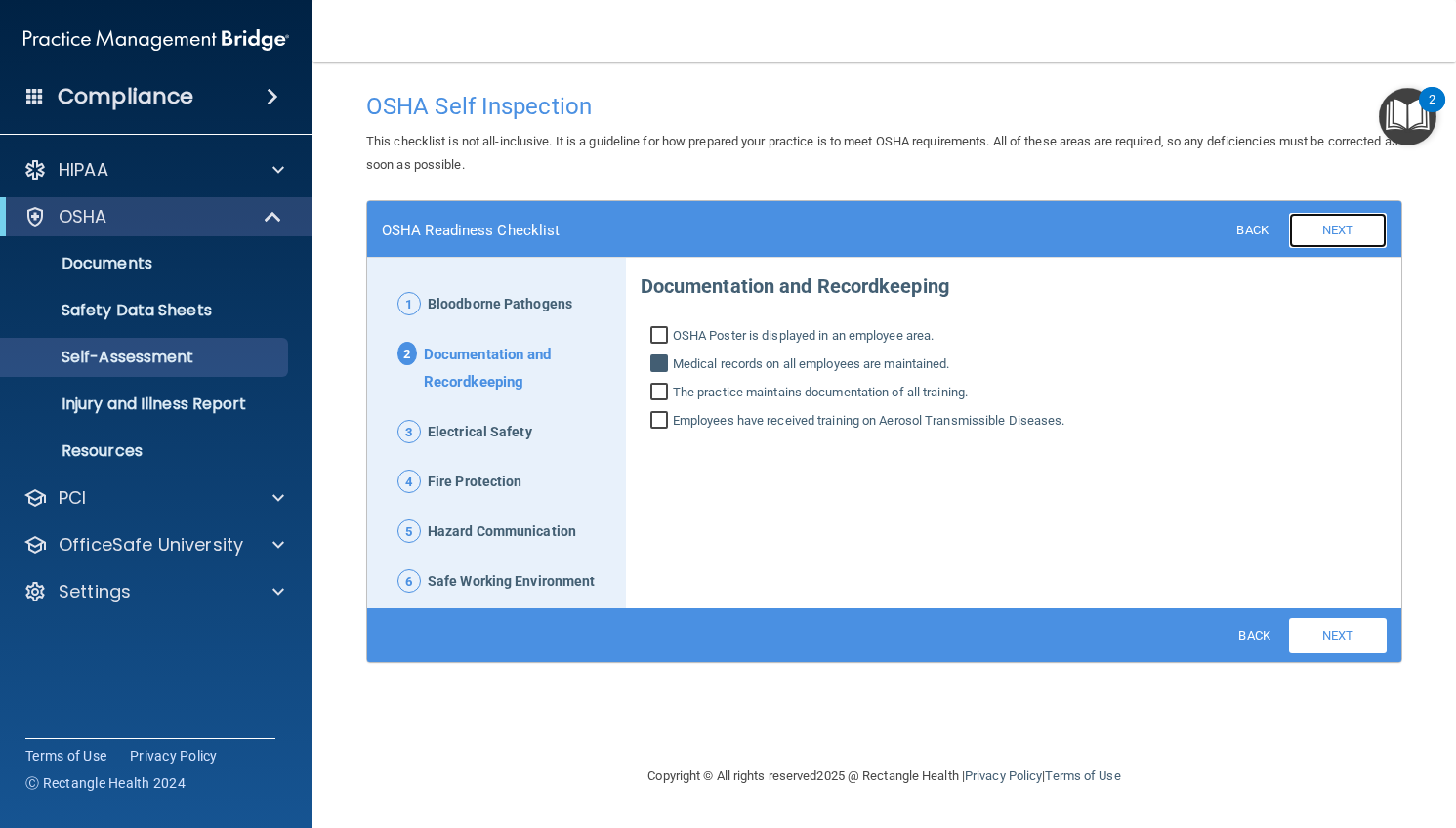 click on "Next" at bounding box center [1338, 230] 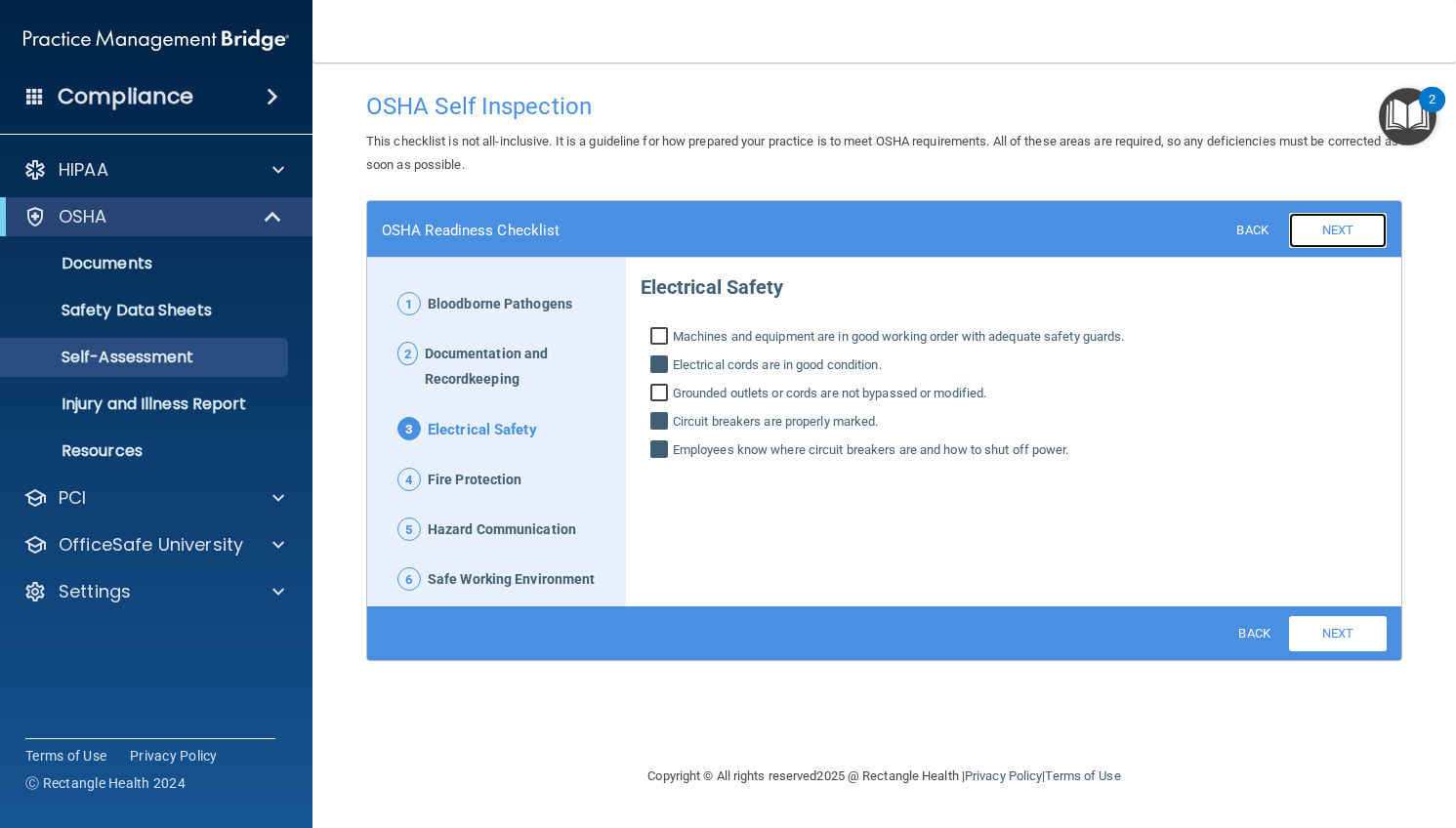click on "Next" at bounding box center [1338, 230] 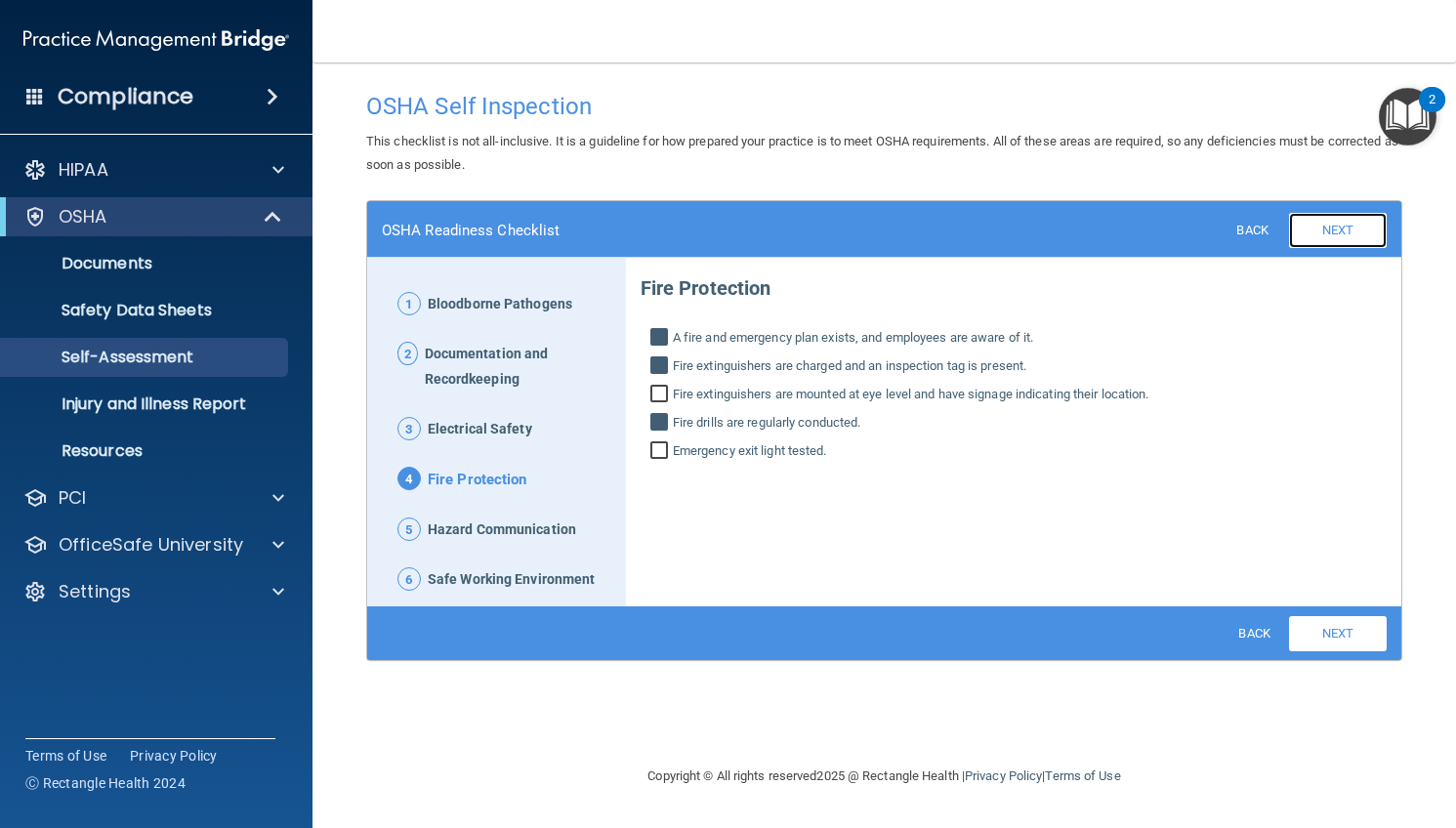 click on "Next" at bounding box center [1338, 230] 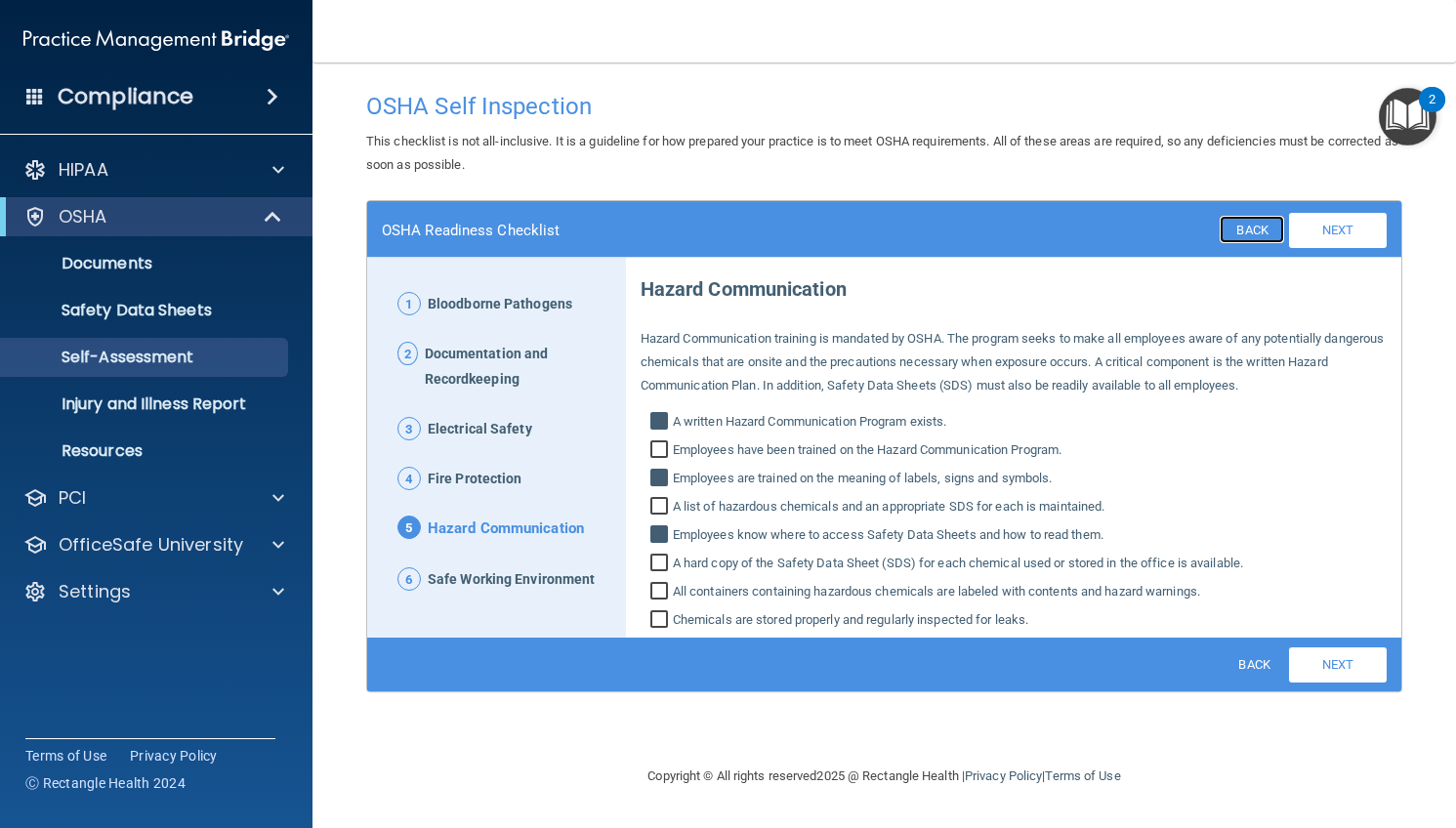 click on "Back" at bounding box center (1251, 229) 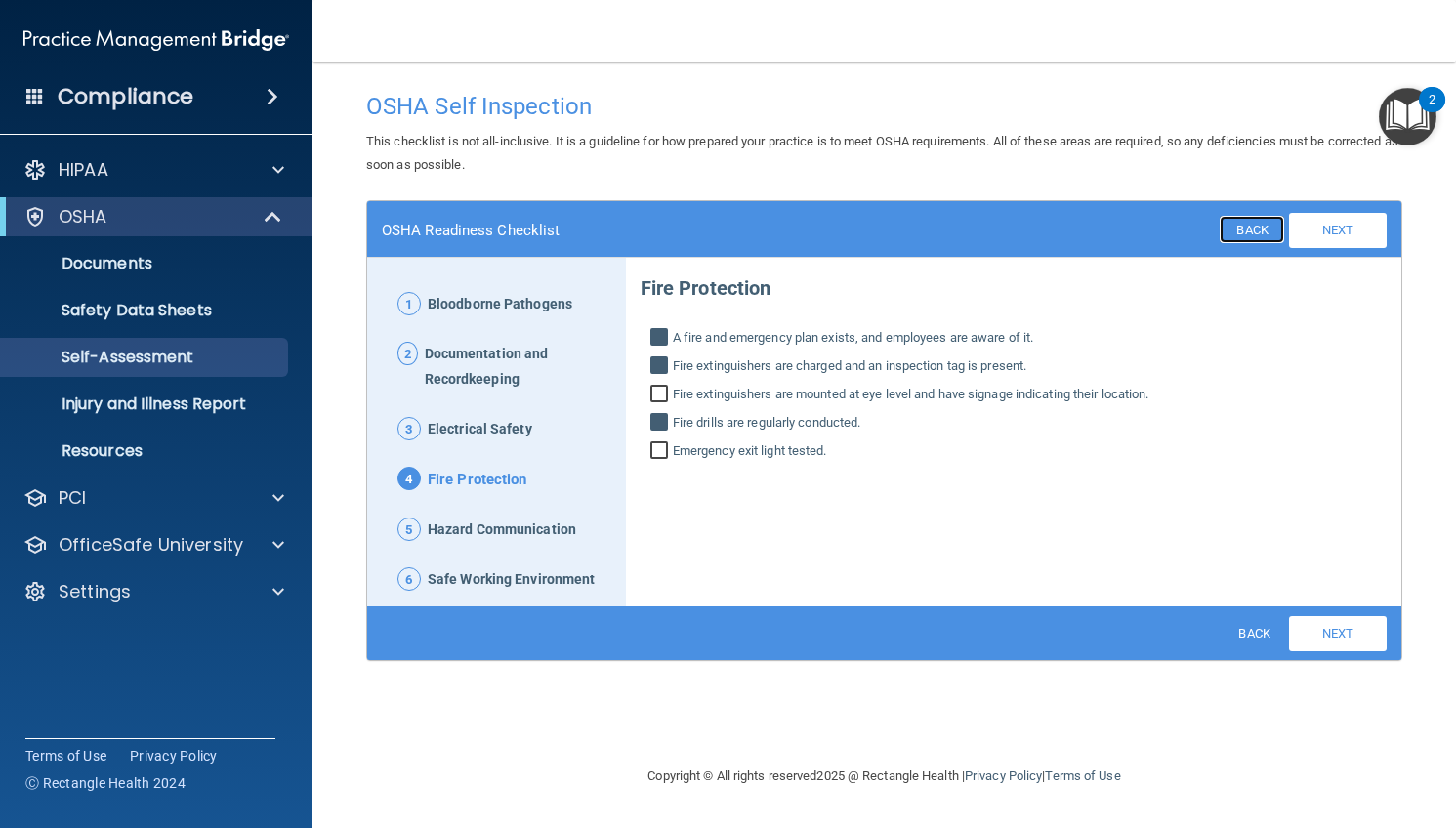 click on "Back" at bounding box center [1251, 229] 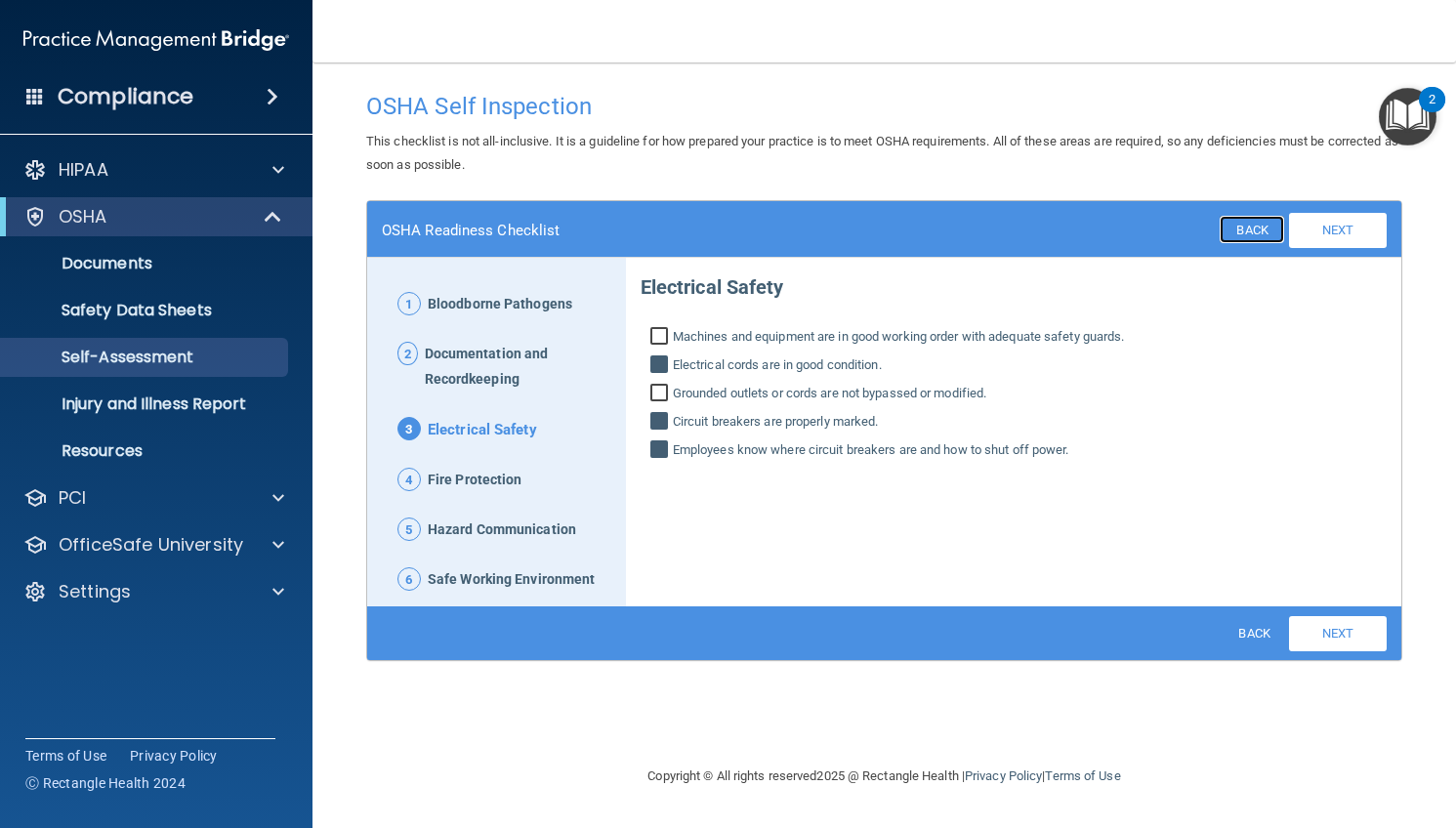 click on "Back" at bounding box center [1251, 229] 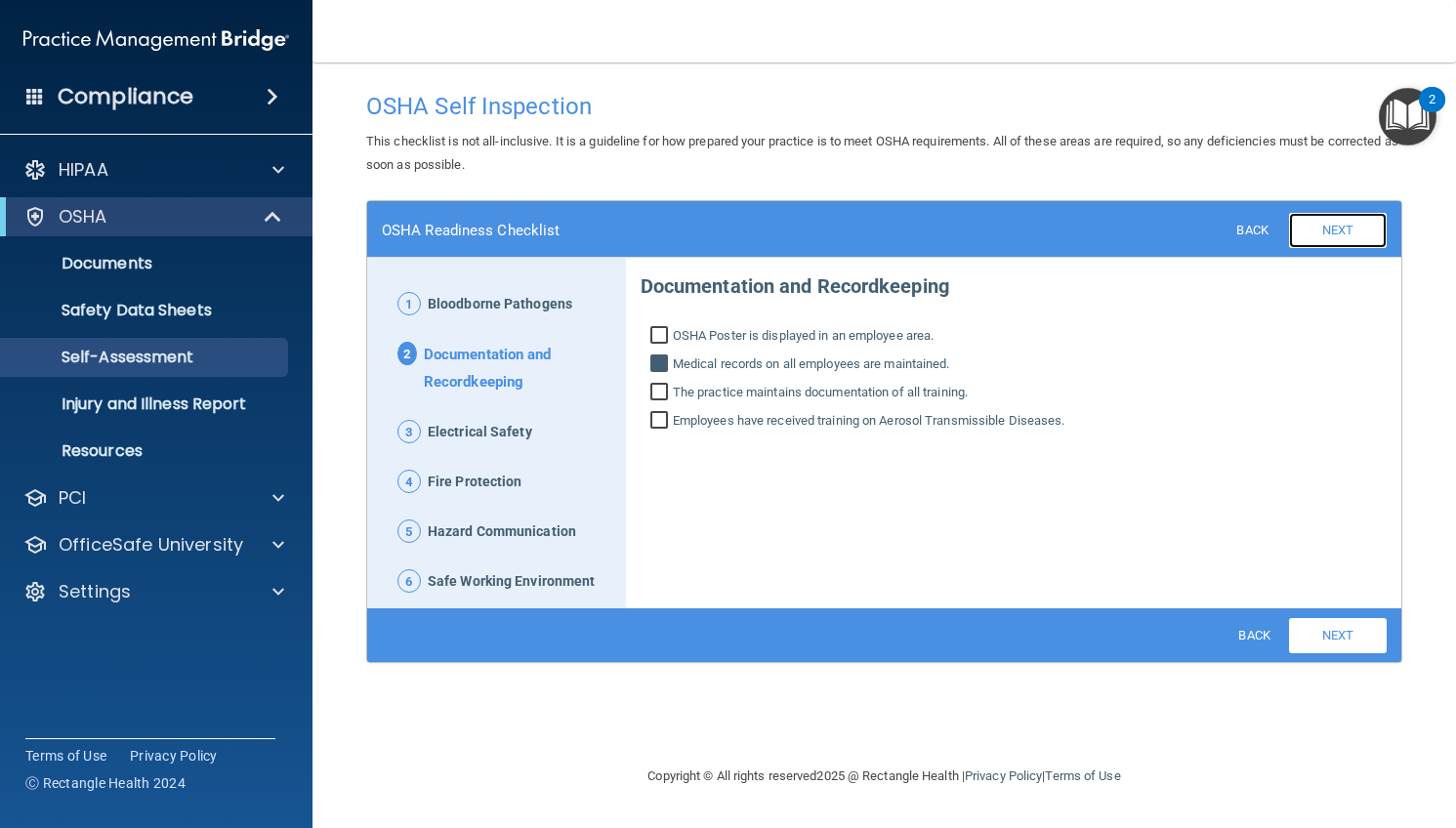 click on "Next" at bounding box center (1338, 230) 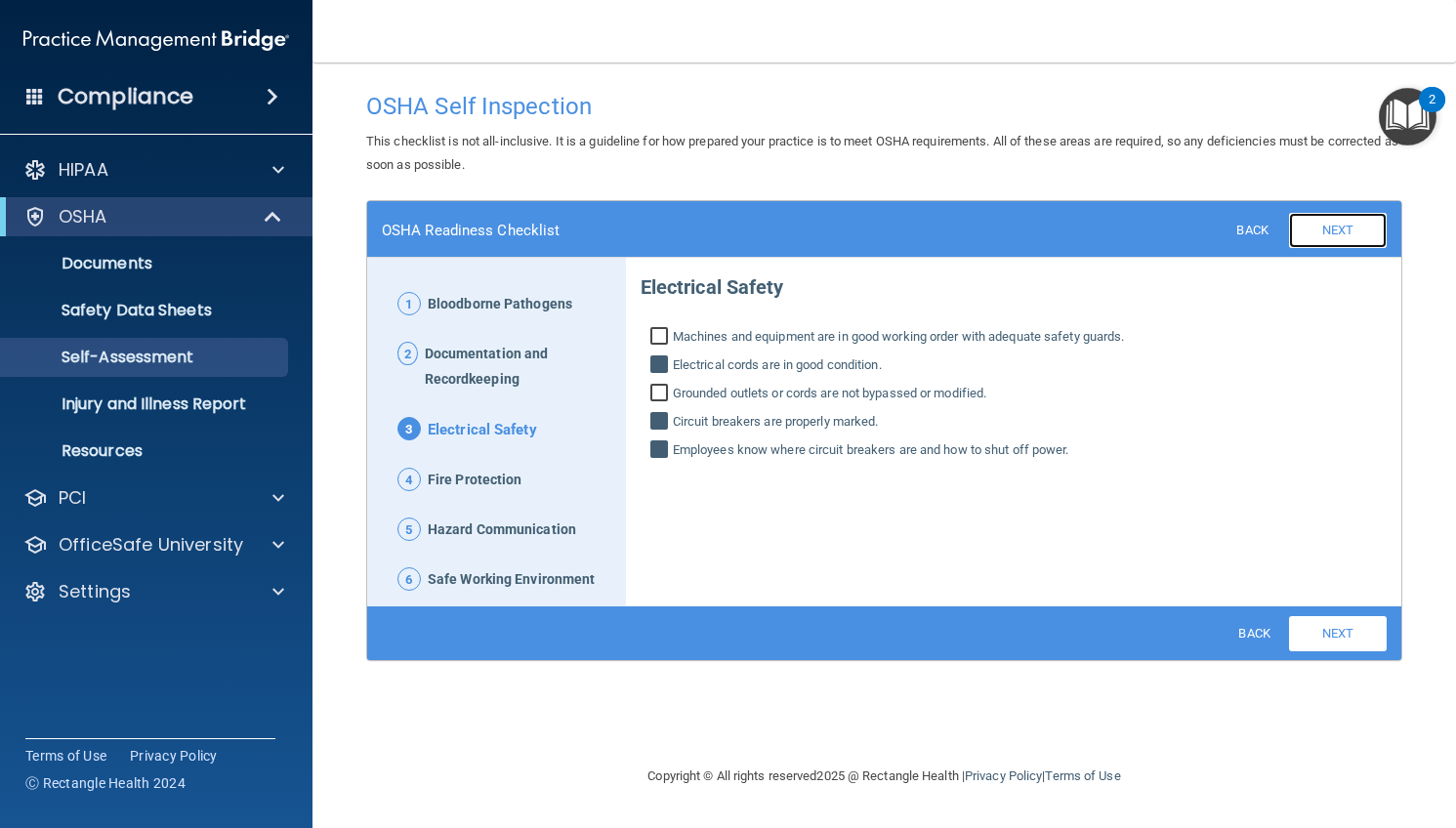 click on "Next" at bounding box center [1338, 230] 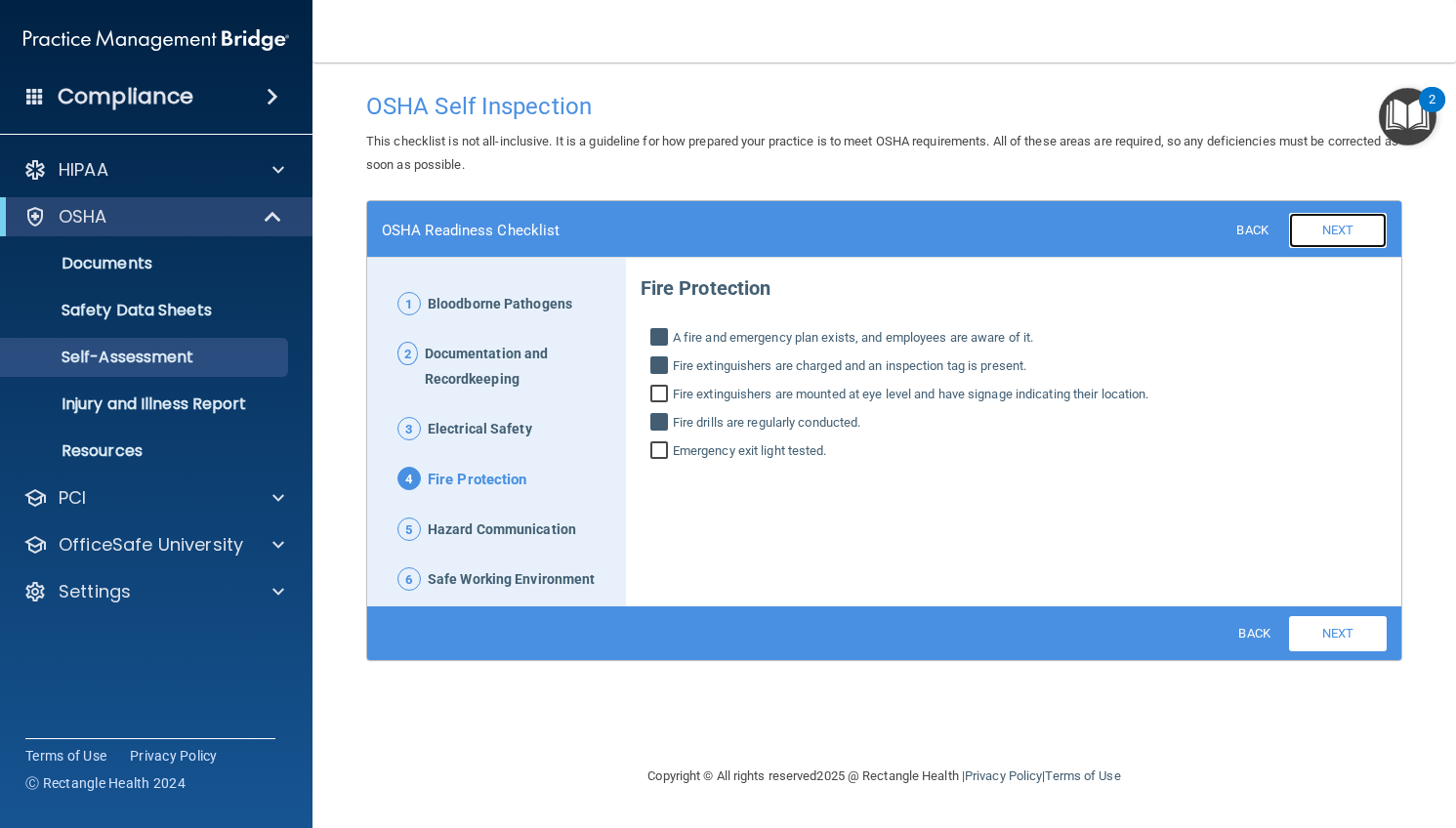 click on "Next" at bounding box center [1338, 230] 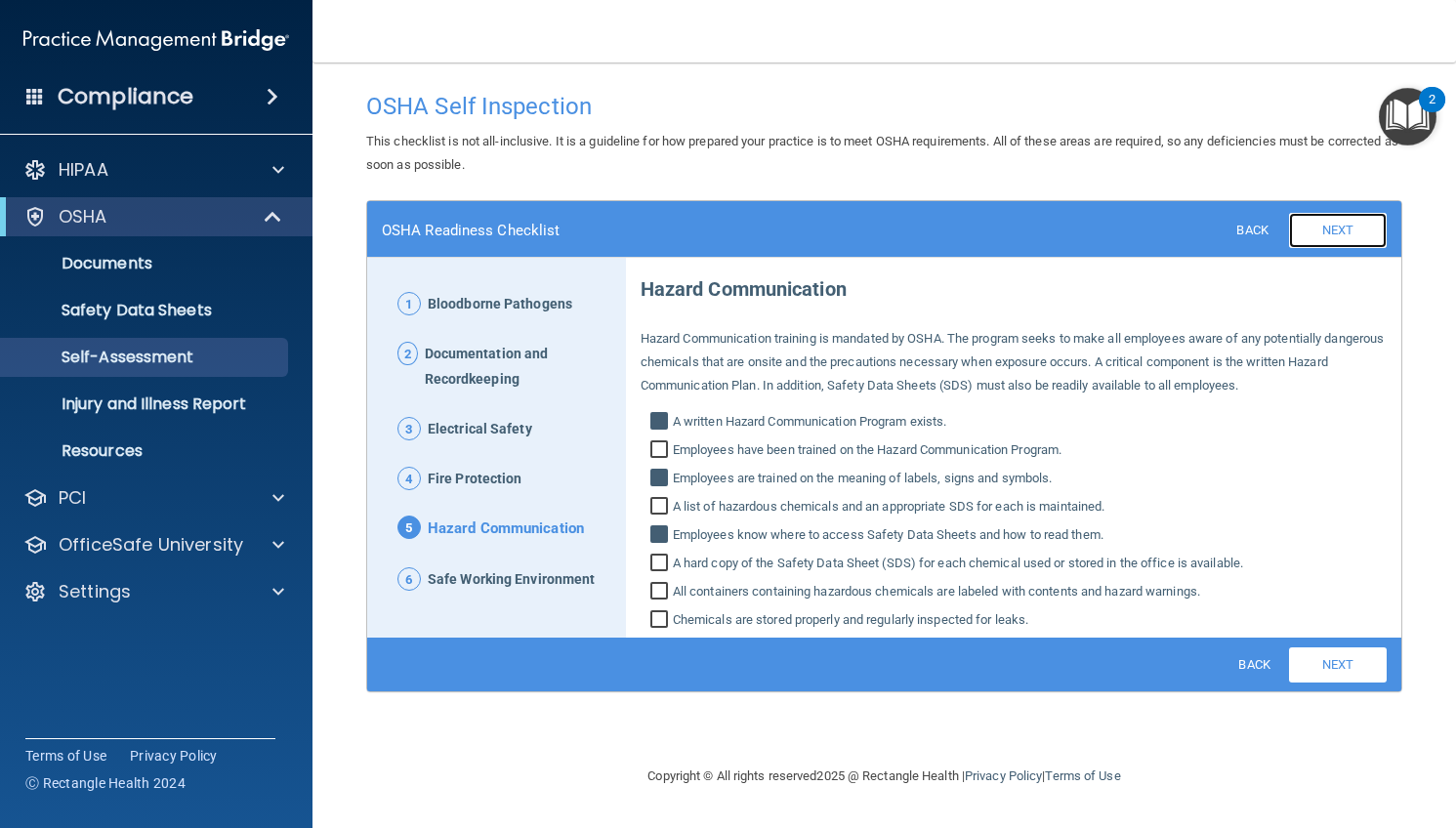 click on "Next" at bounding box center (1338, 230) 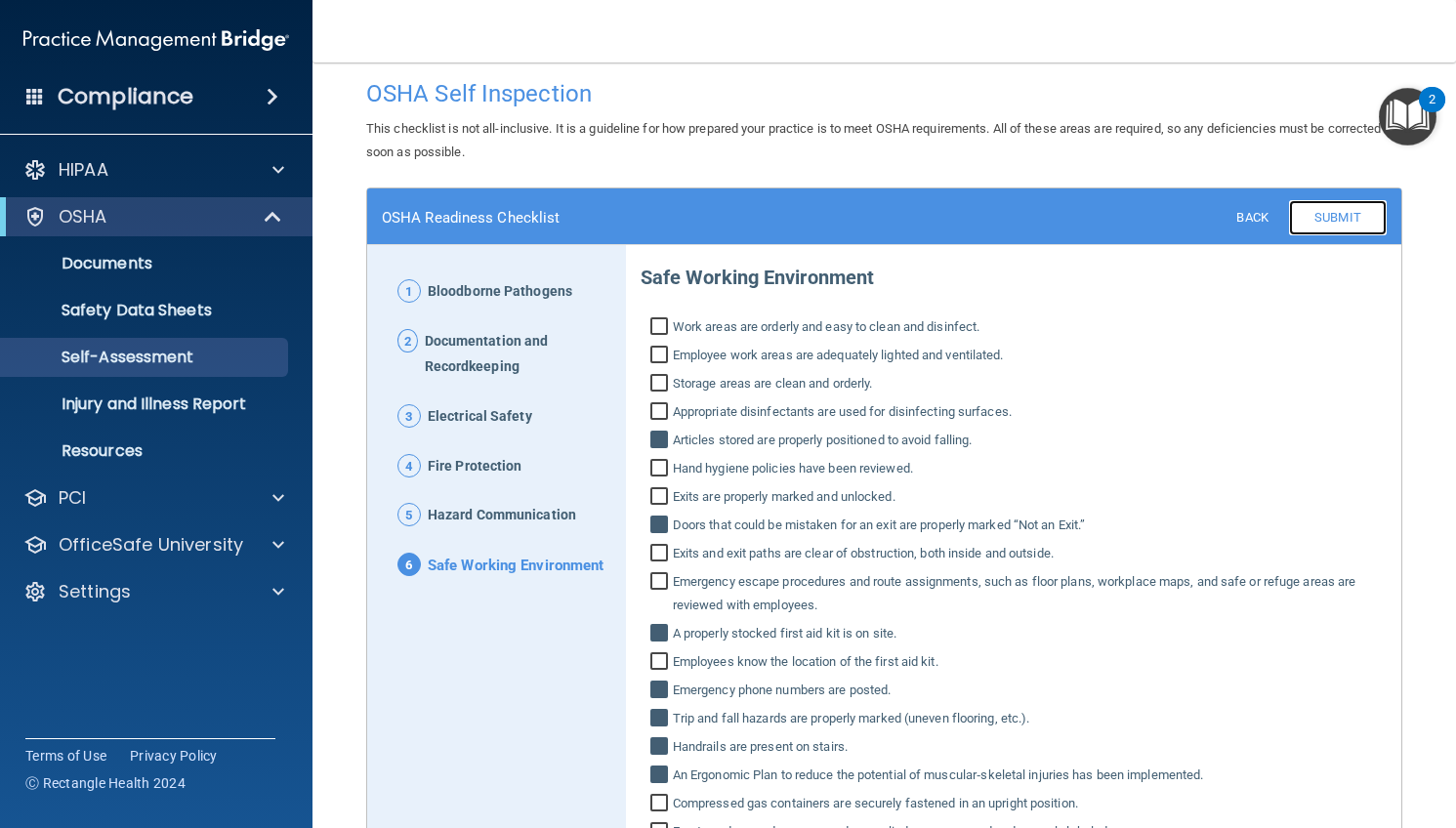 scroll, scrollTop: 15, scrollLeft: 0, axis: vertical 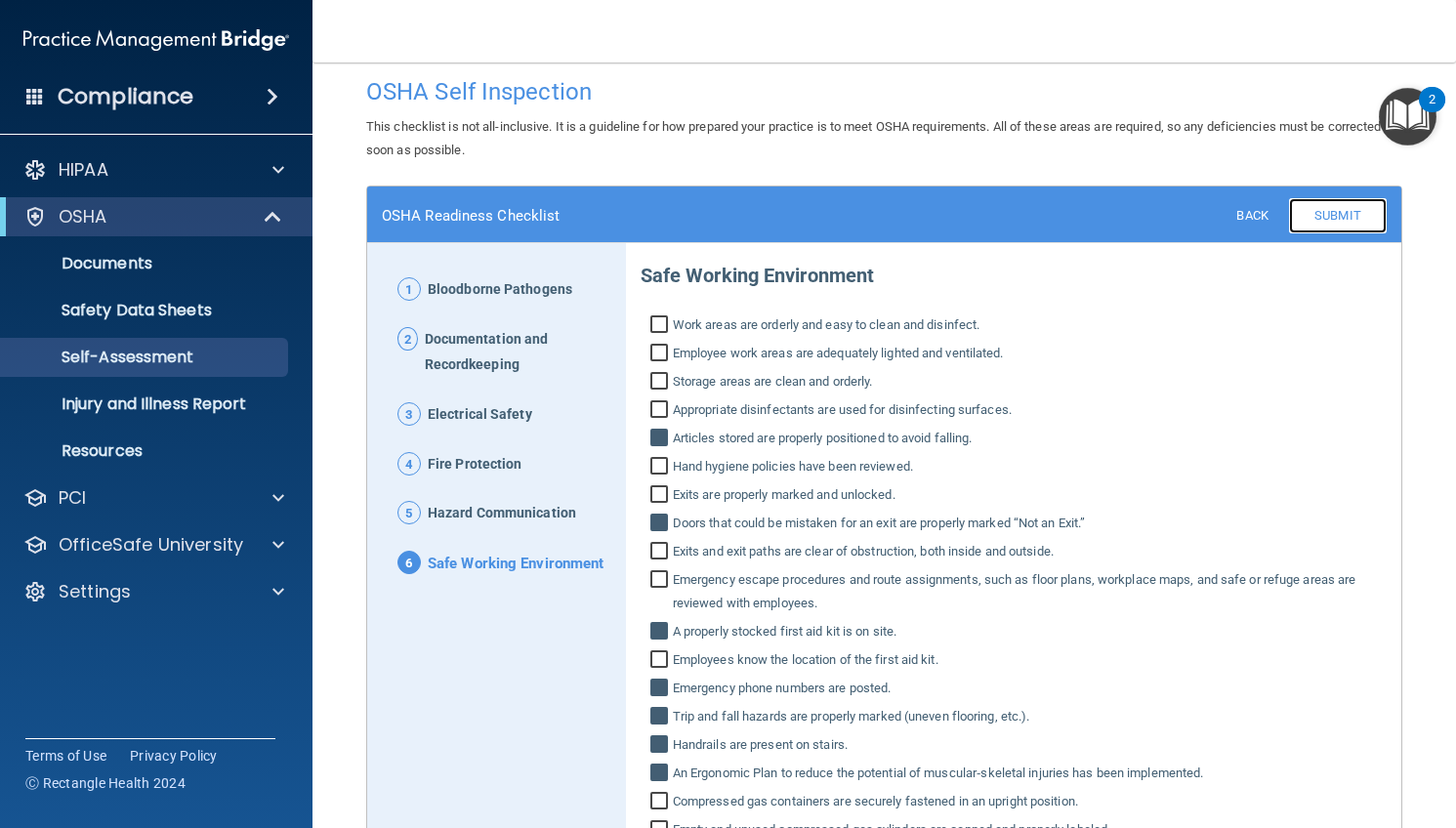 click on "Submit" at bounding box center [1338, 216] 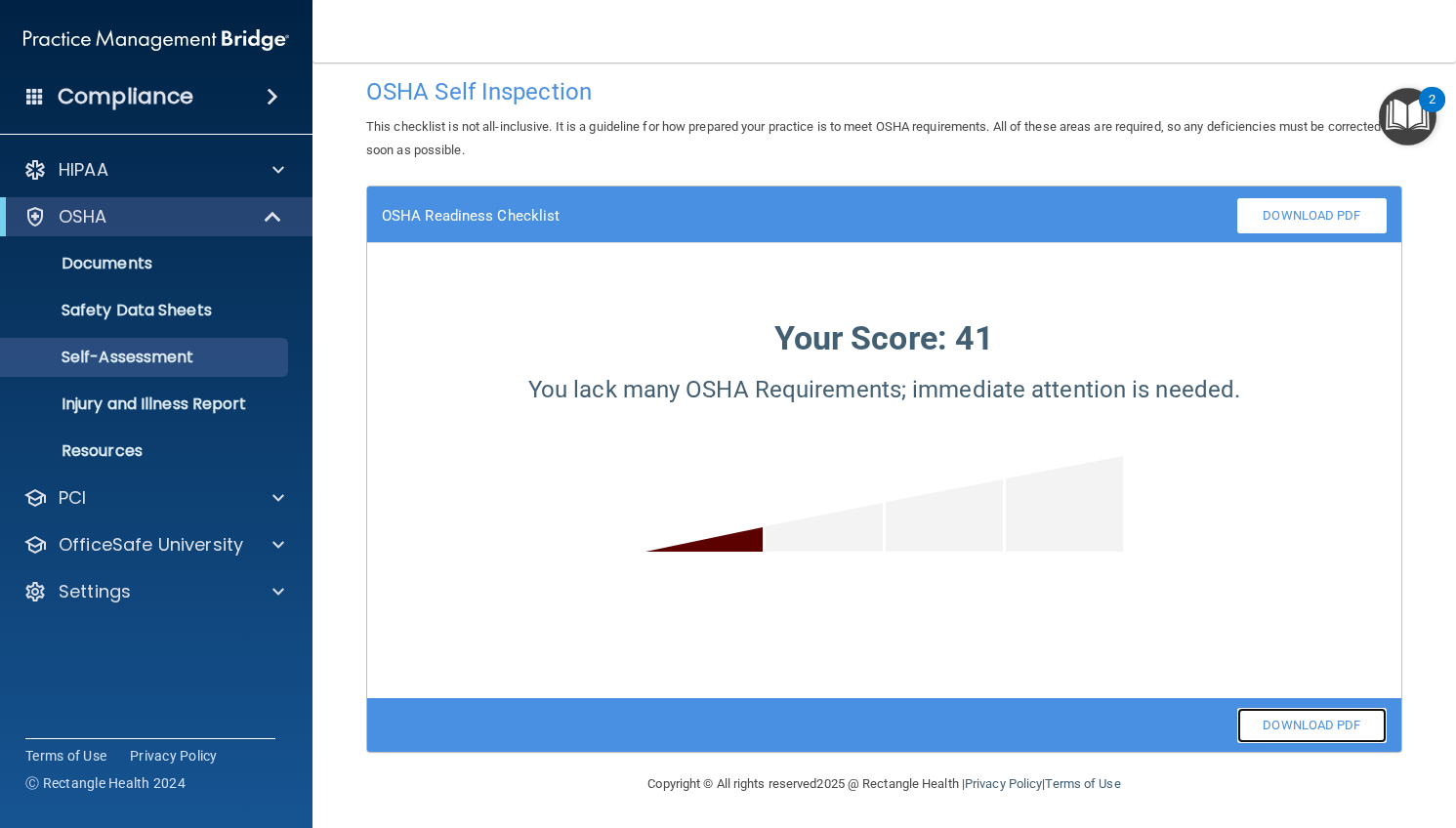 click on "Download PDF" at bounding box center [1311, 725] 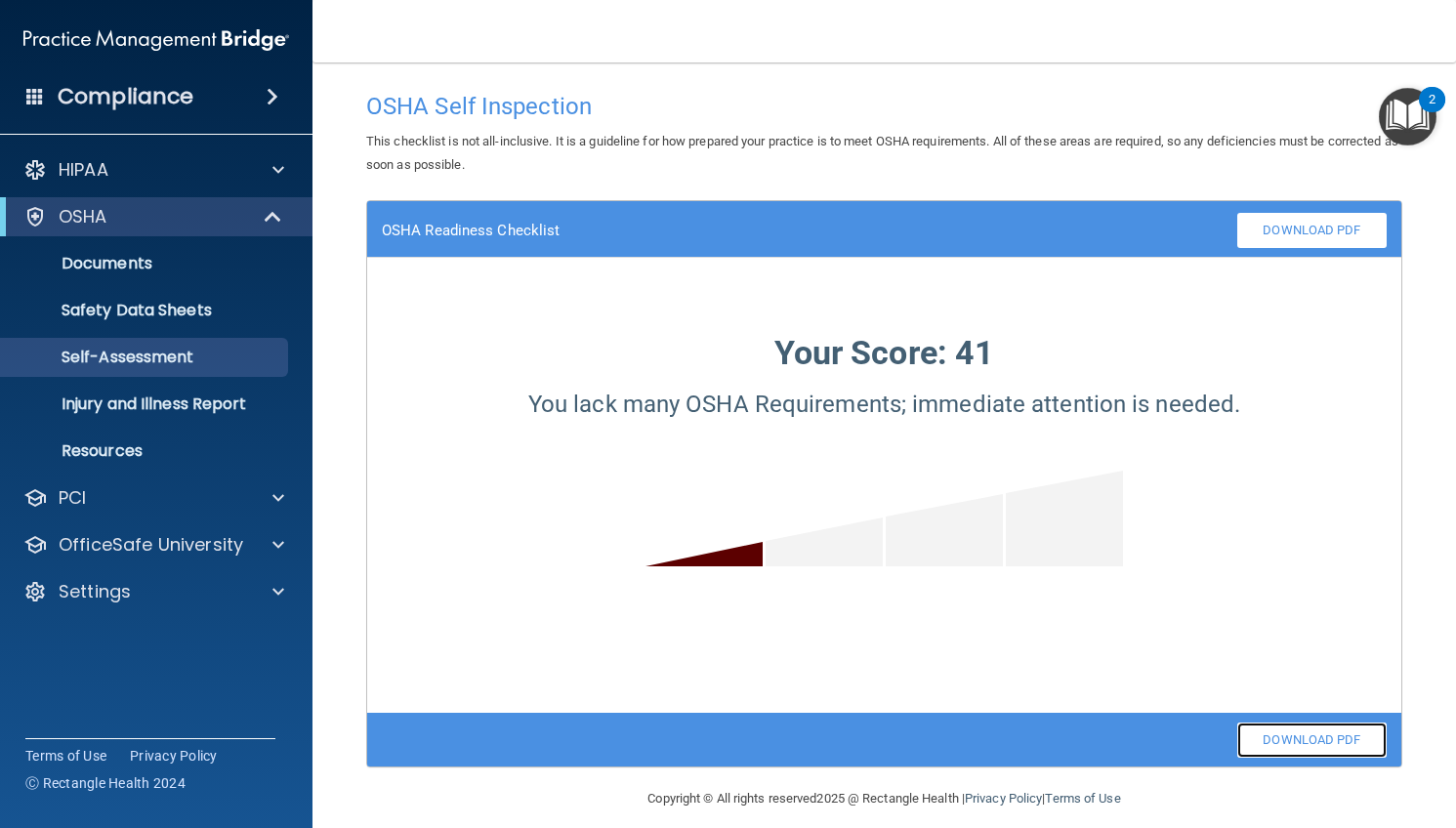 scroll, scrollTop: 2, scrollLeft: 0, axis: vertical 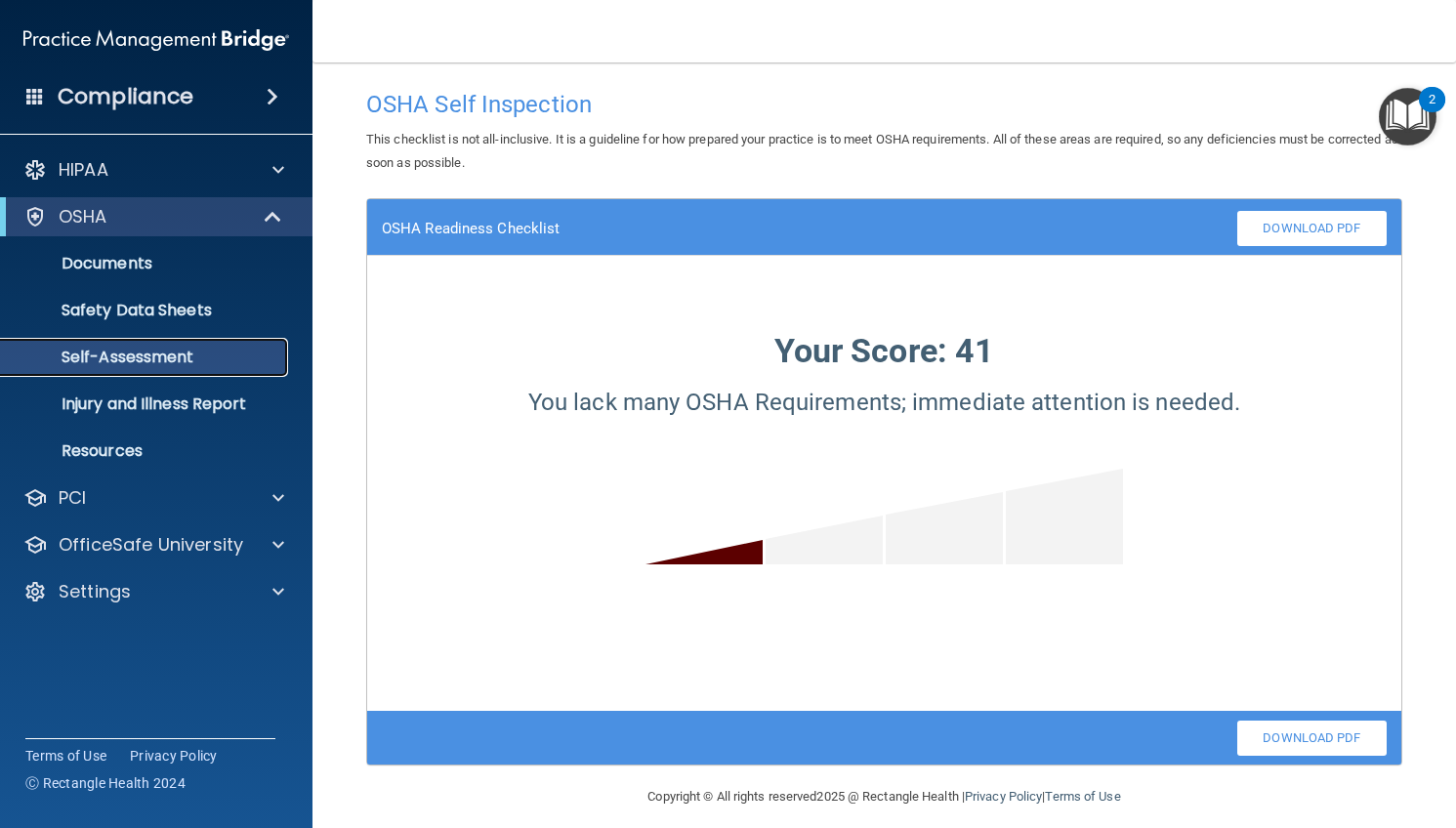 click on "Self-Assessment" at bounding box center [134, 357] 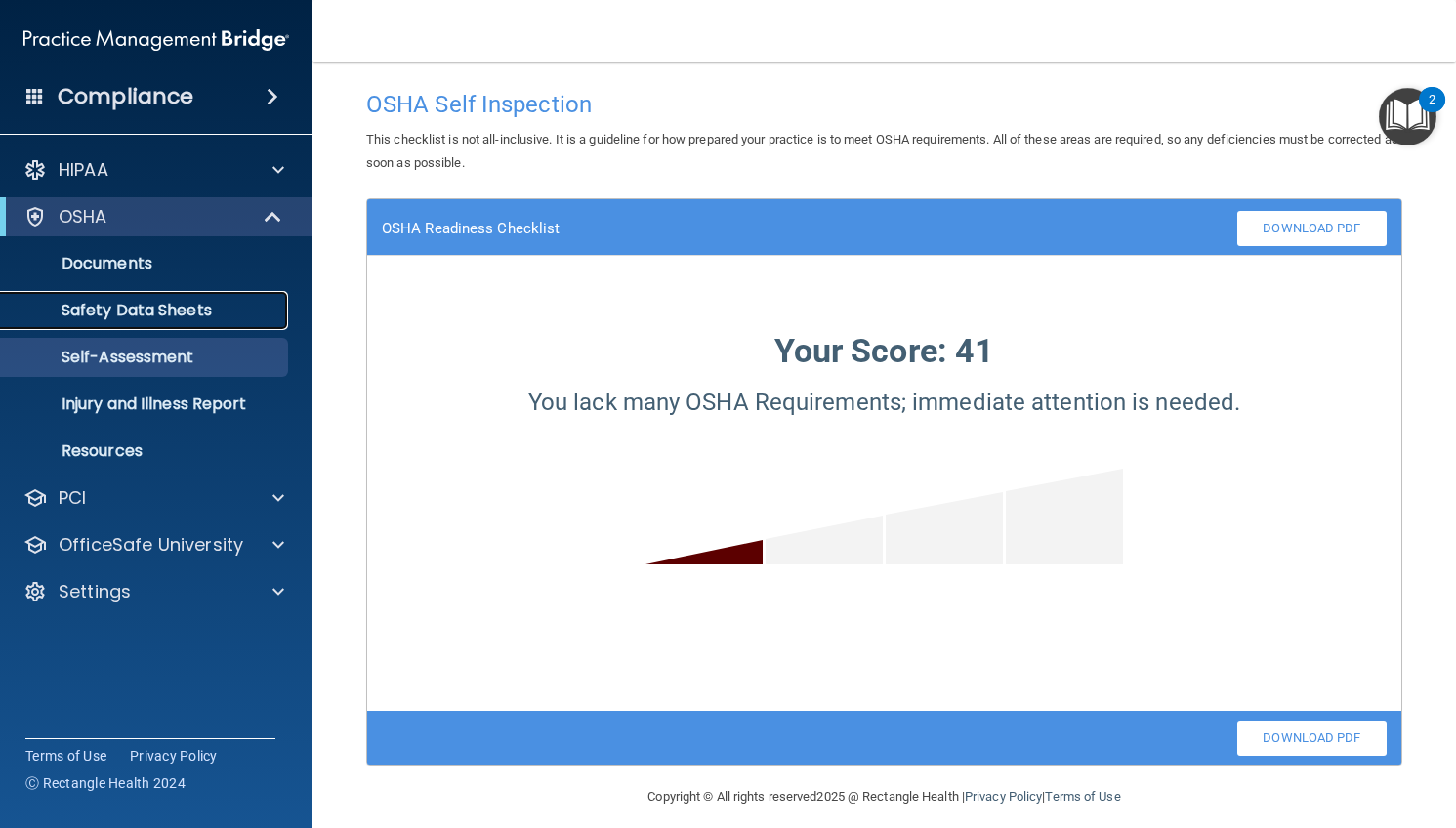 click on "Safety Data Sheets" at bounding box center [134, 310] 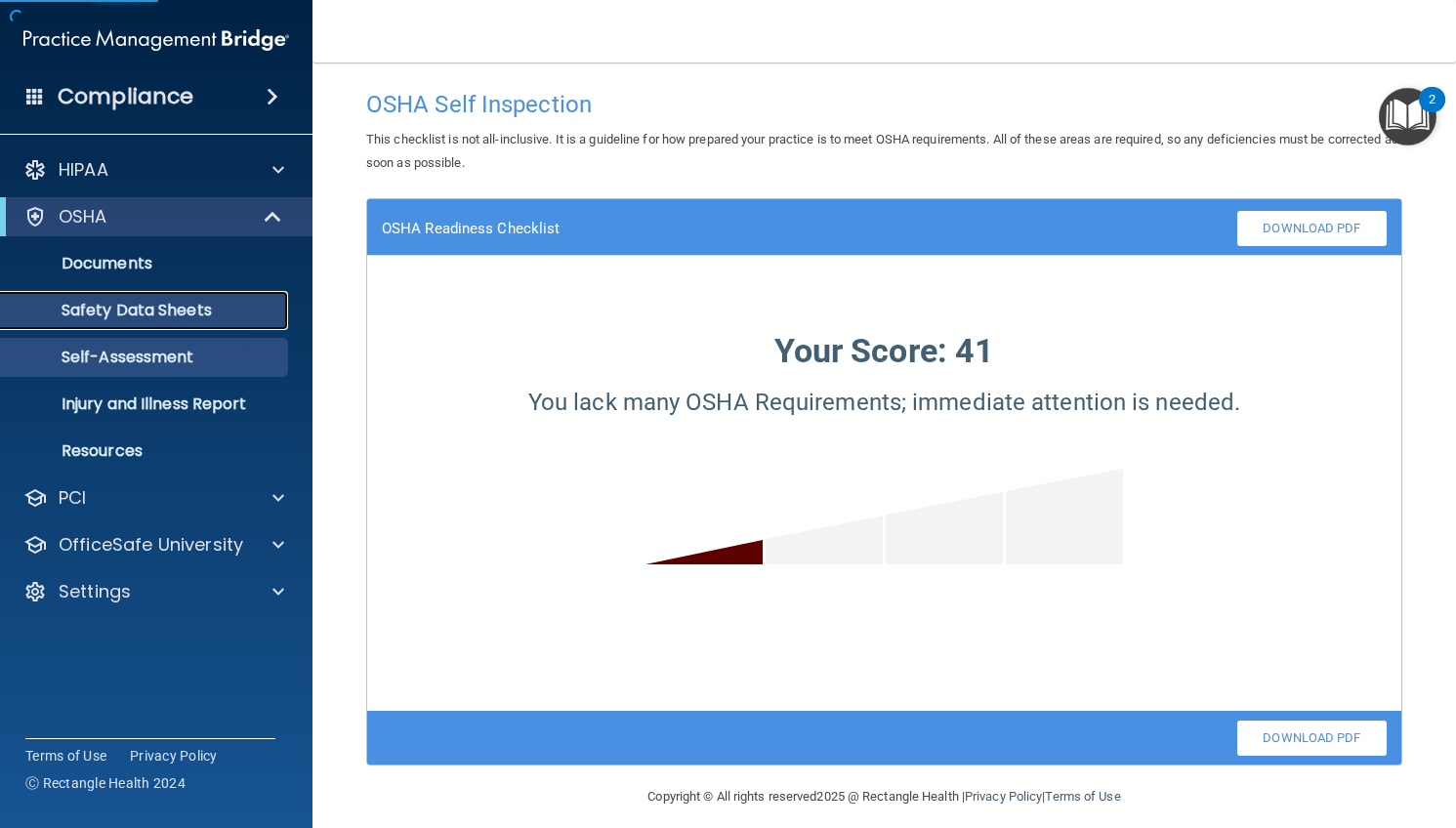 scroll, scrollTop: 0, scrollLeft: 0, axis: both 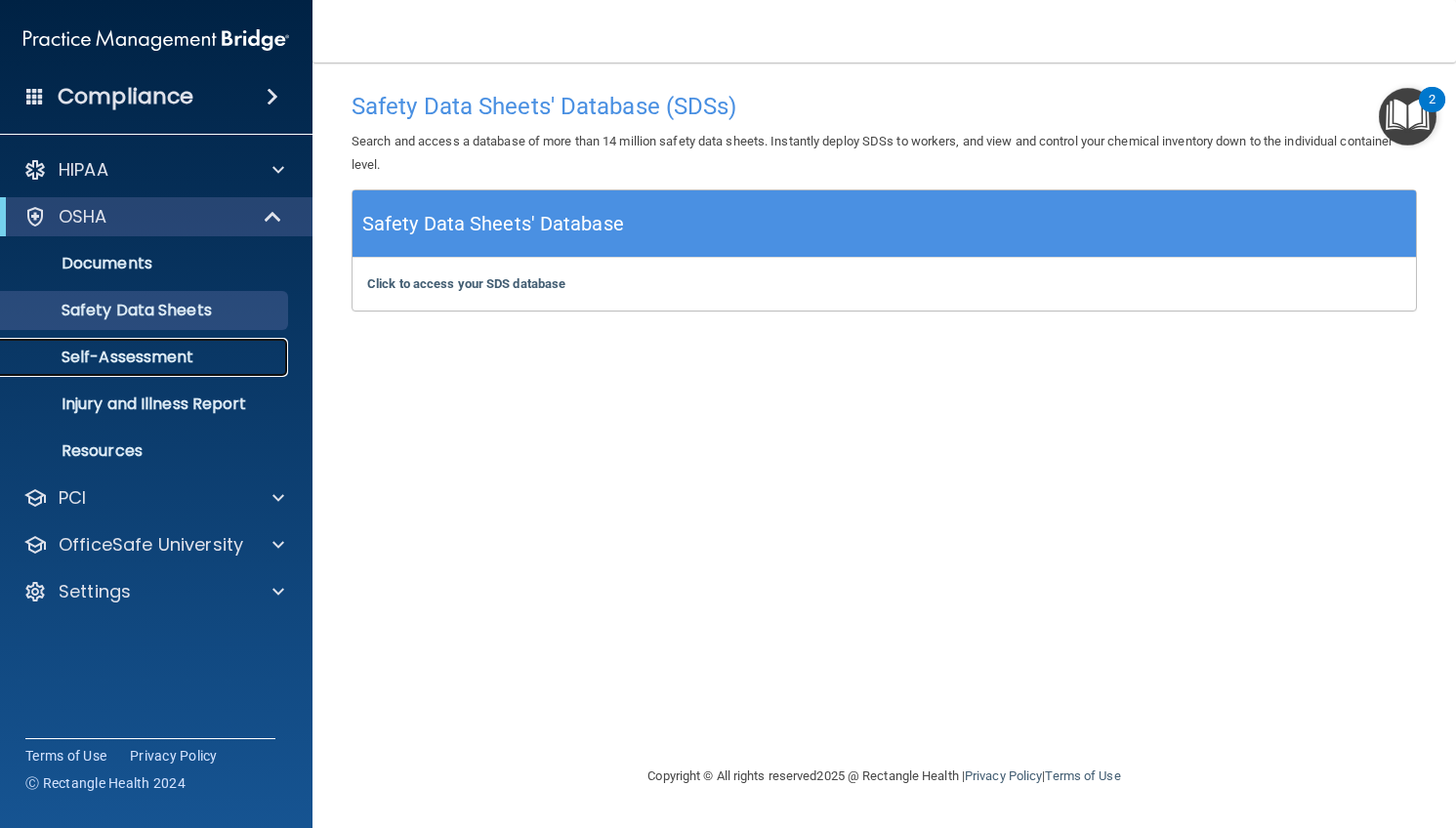 click on "Self-Assessment" at bounding box center (146, 357) 